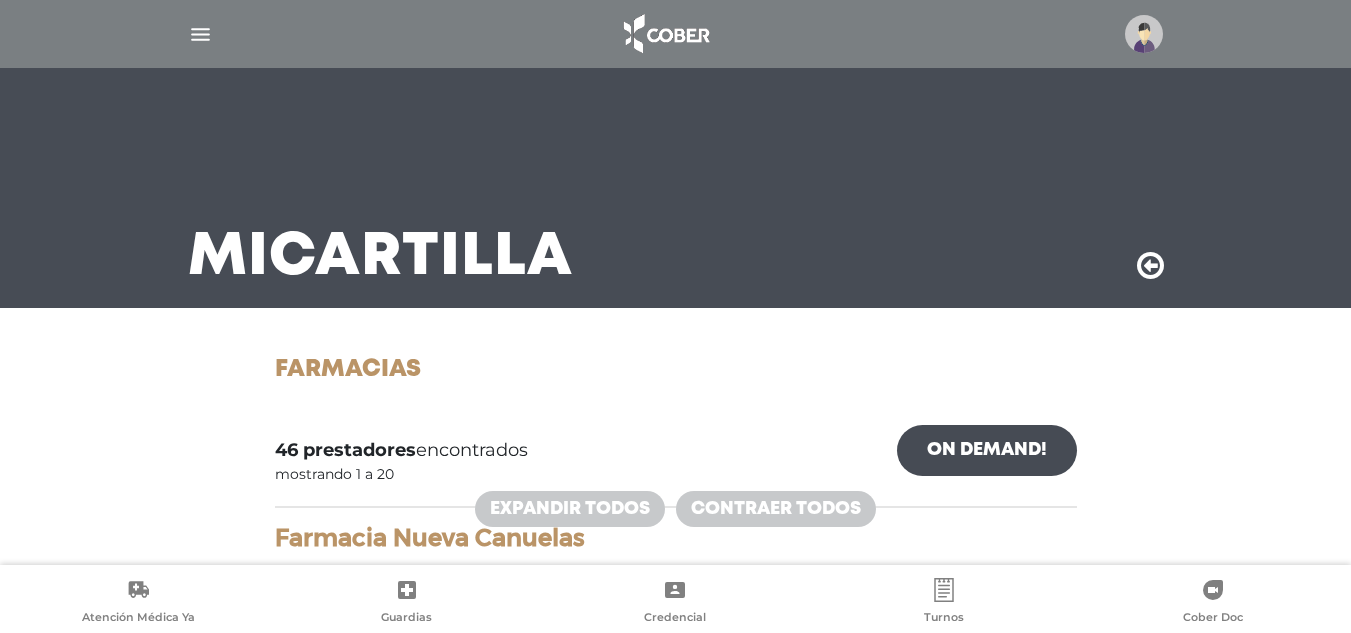 scroll, scrollTop: 300, scrollLeft: 0, axis: vertical 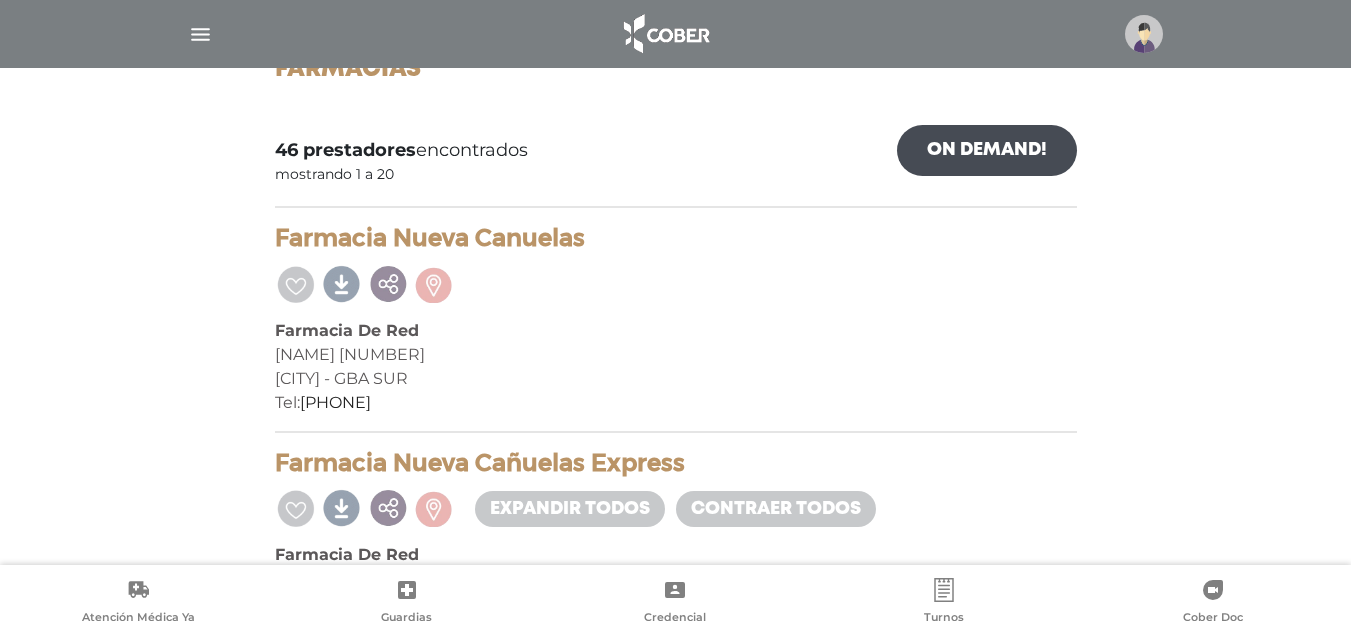 click at bounding box center (200, 34) 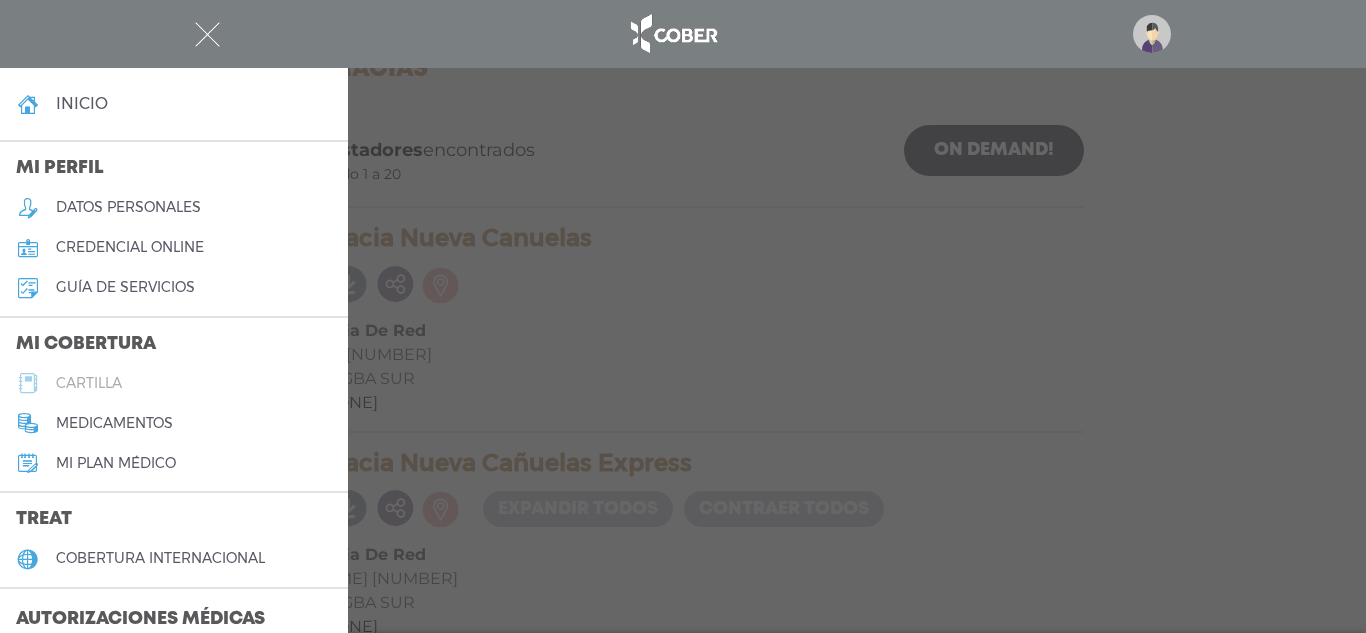 click on "cartilla" at bounding box center [89, 383] 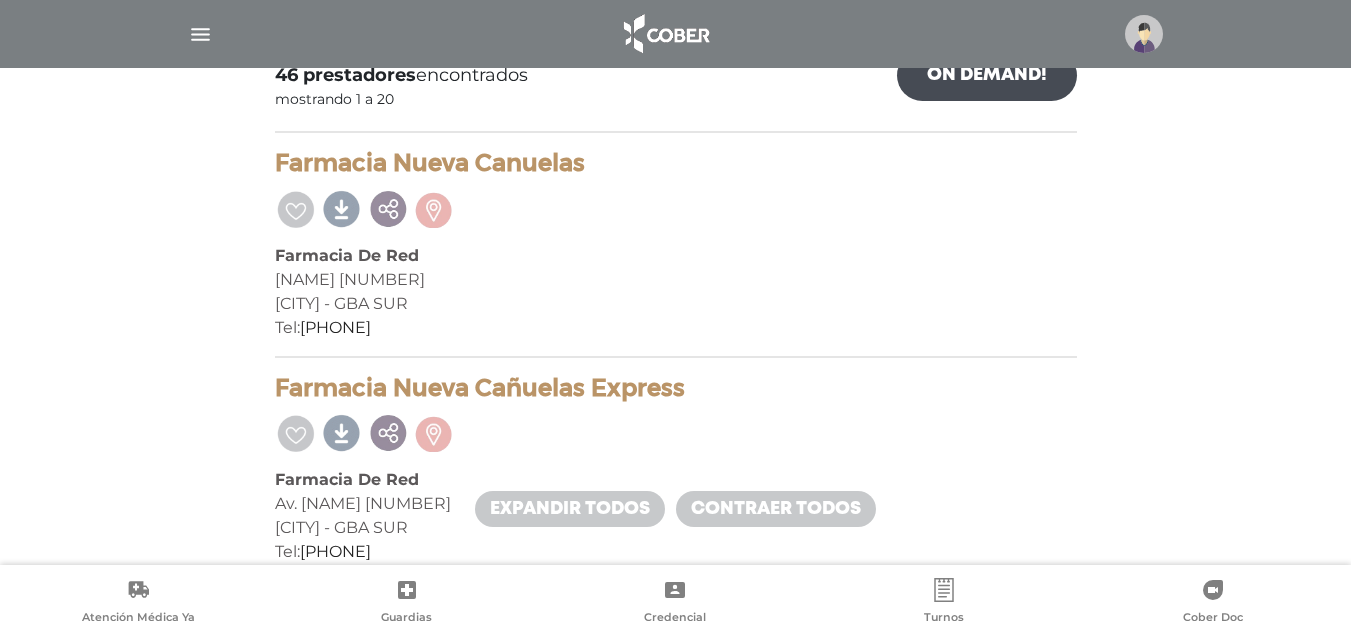 scroll, scrollTop: 400, scrollLeft: 0, axis: vertical 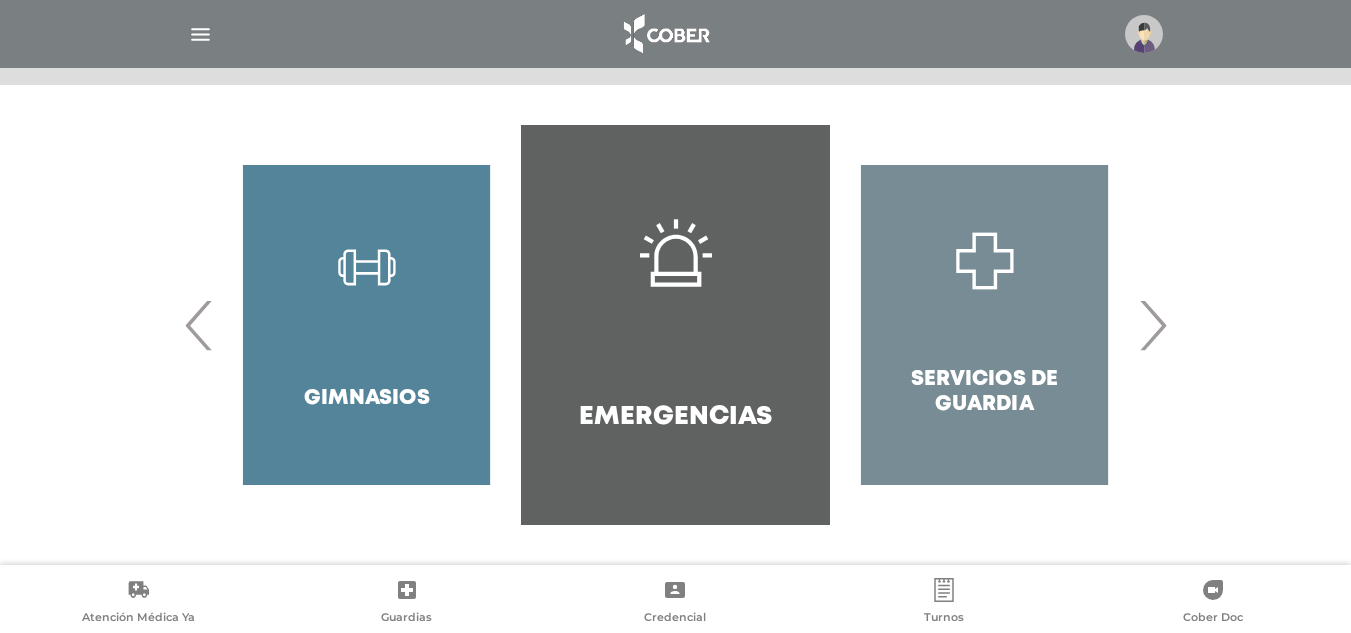 click on "›" at bounding box center [1152, 325] 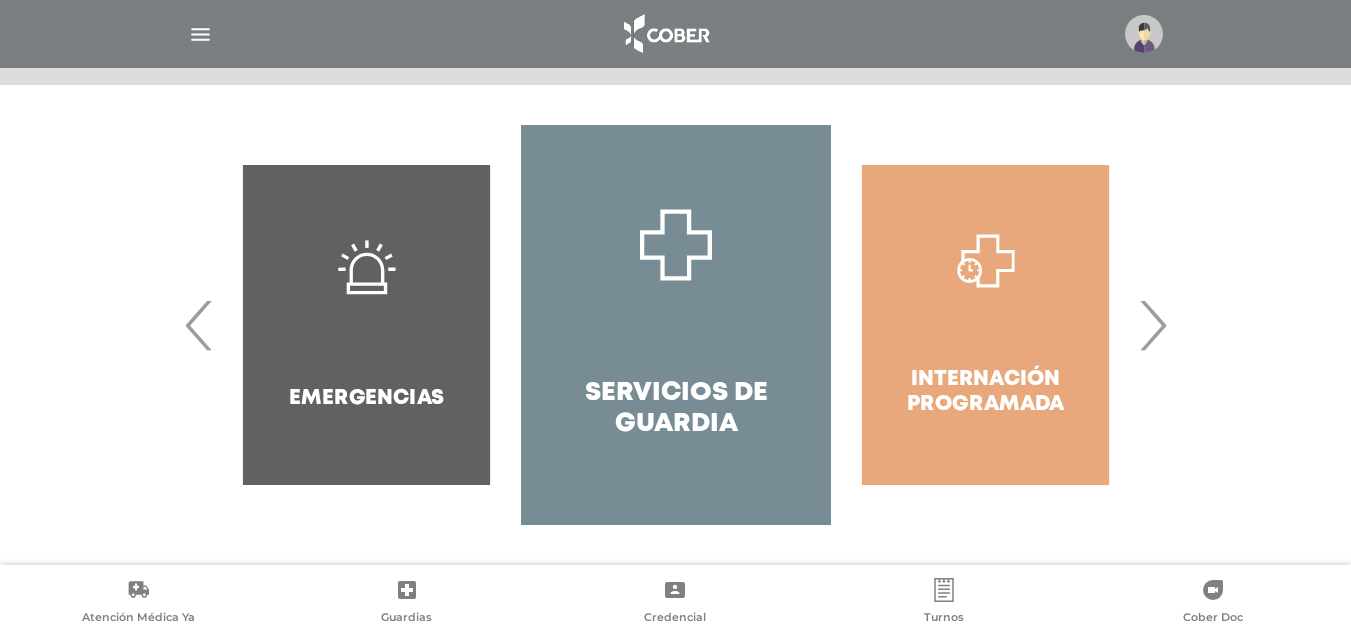 click at bounding box center (1144, 34) 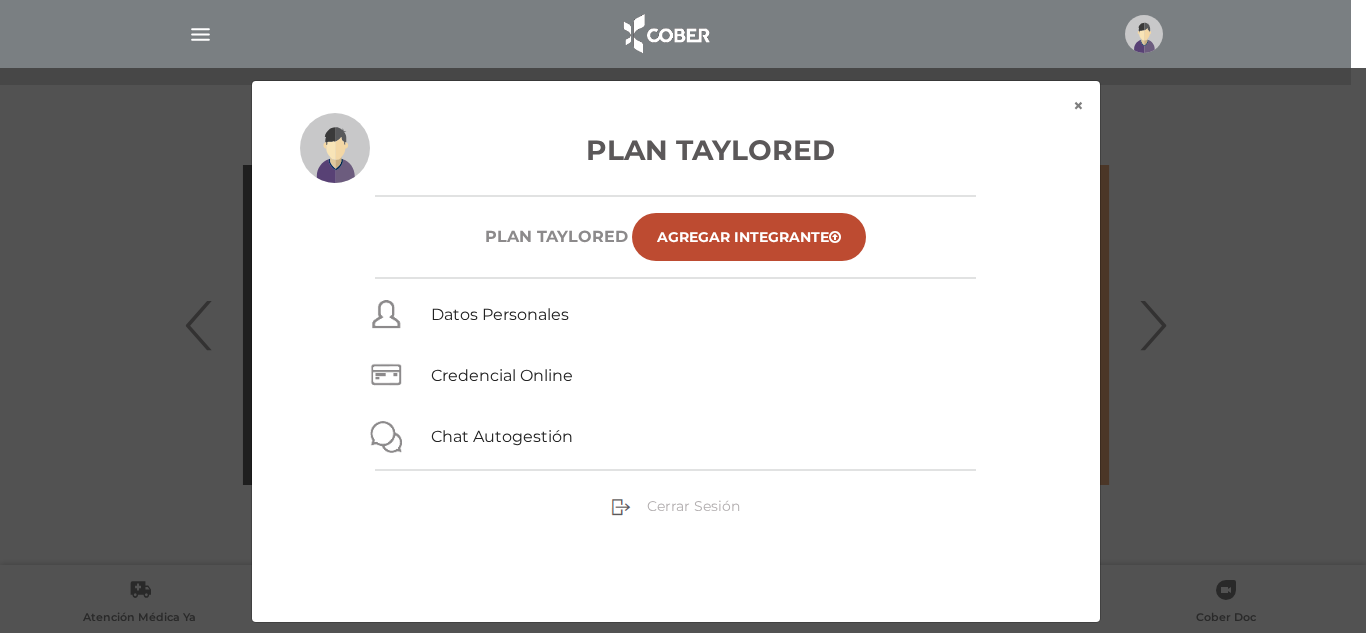 click on "Cerrar Sesión" at bounding box center [693, 506] 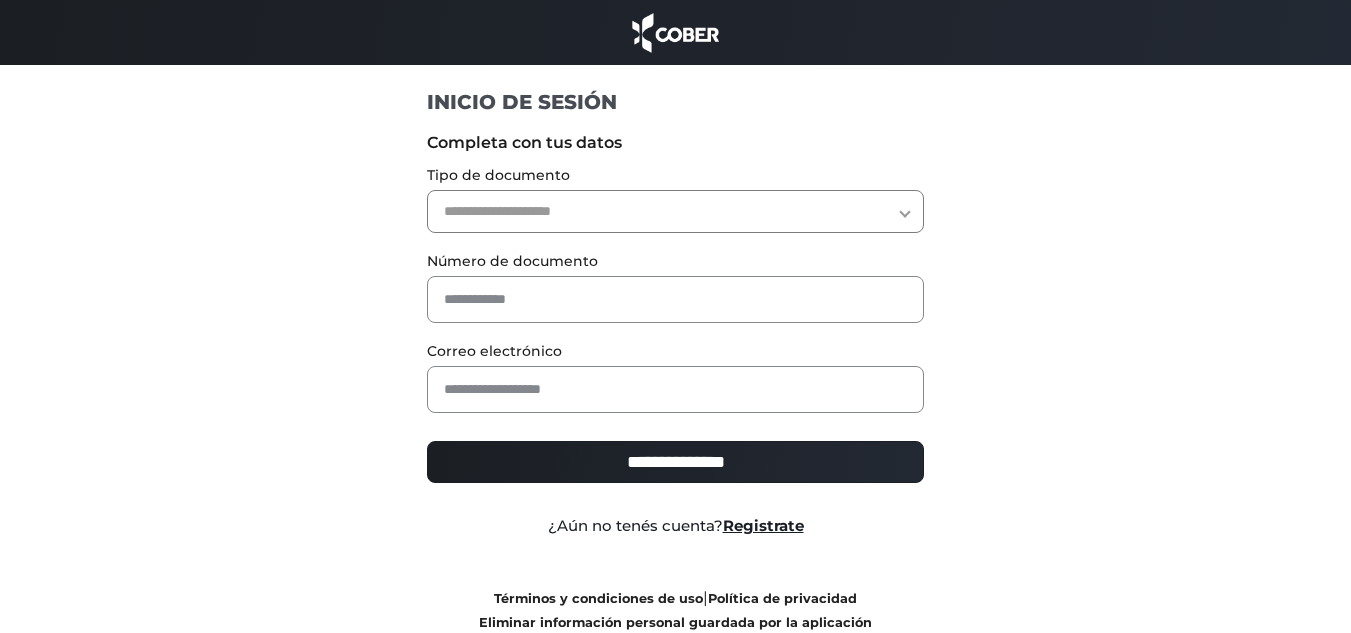 scroll, scrollTop: 0, scrollLeft: 0, axis: both 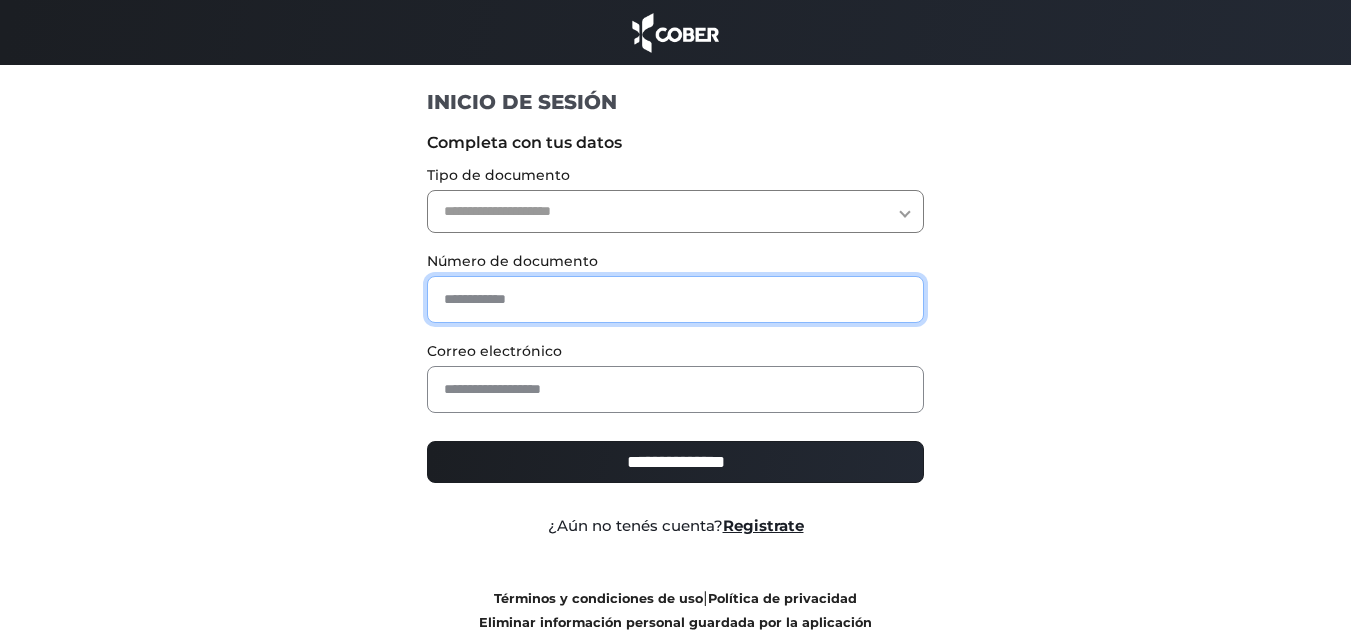 click at bounding box center [675, 299] 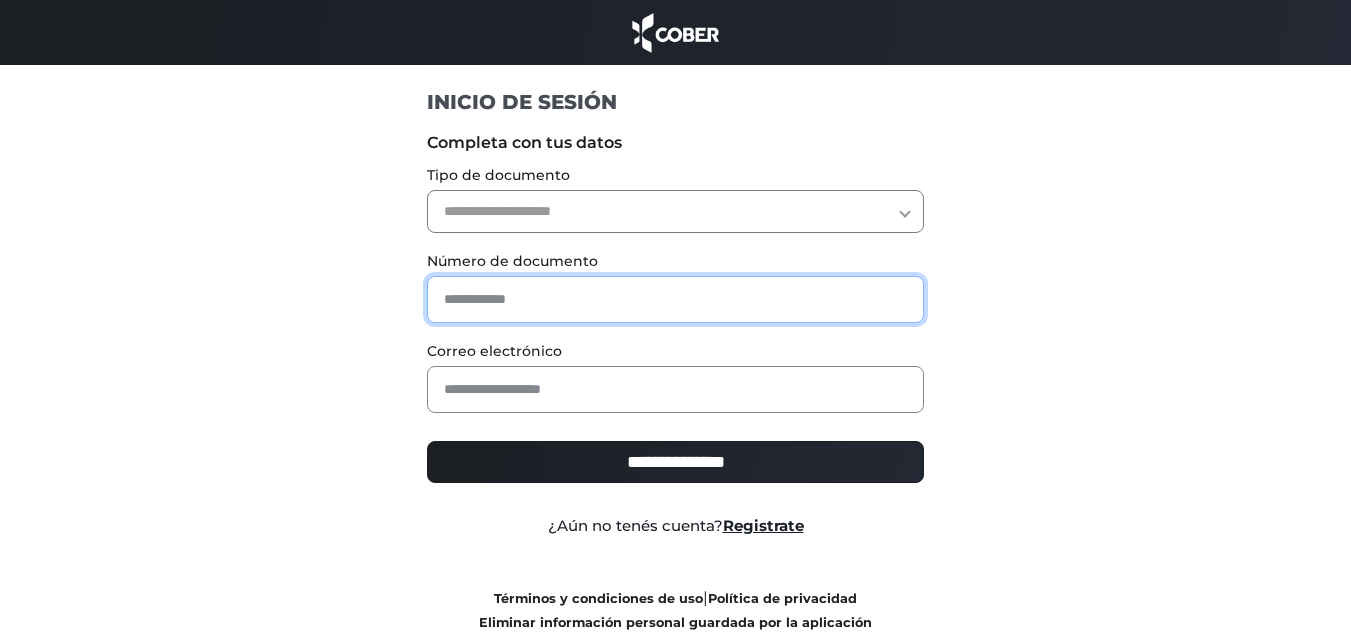 type on "*" 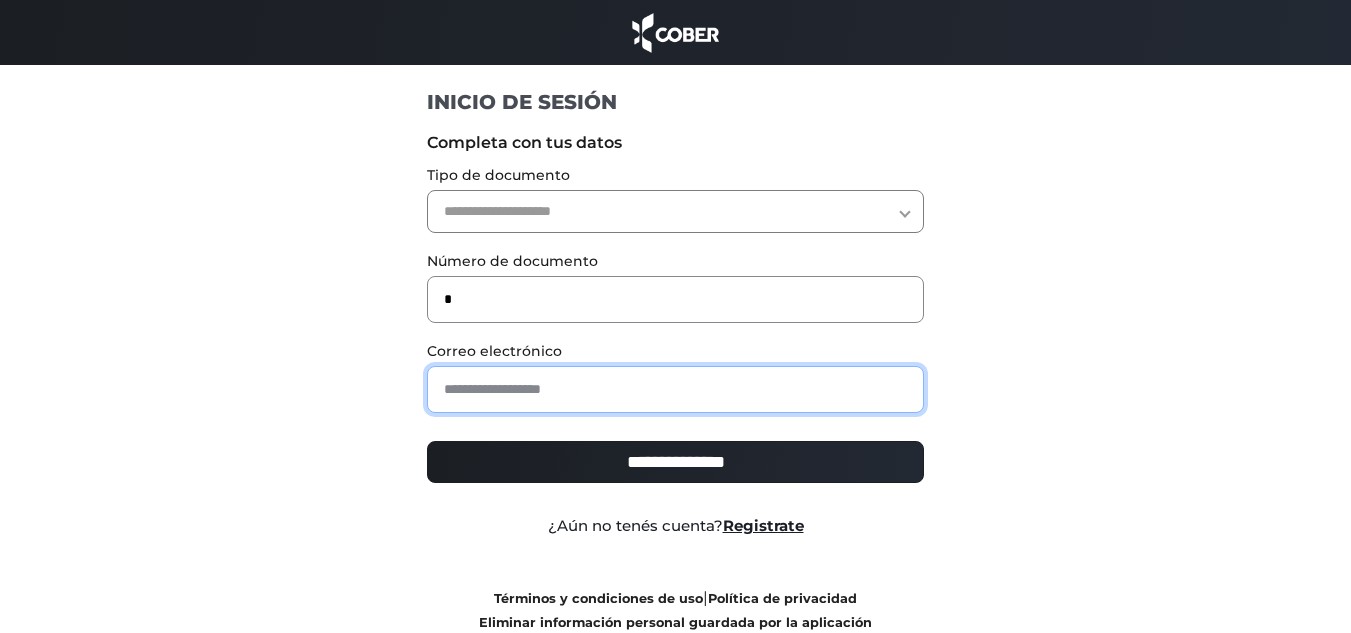 click at bounding box center (675, 389) 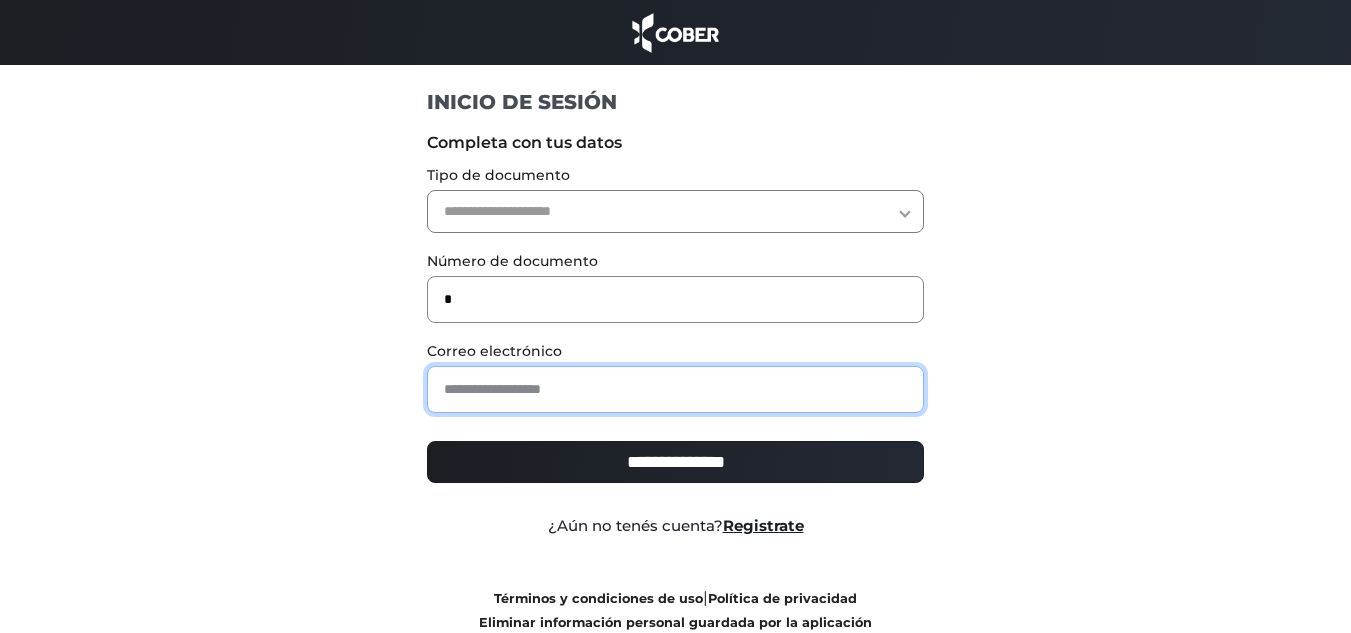 type on "**********" 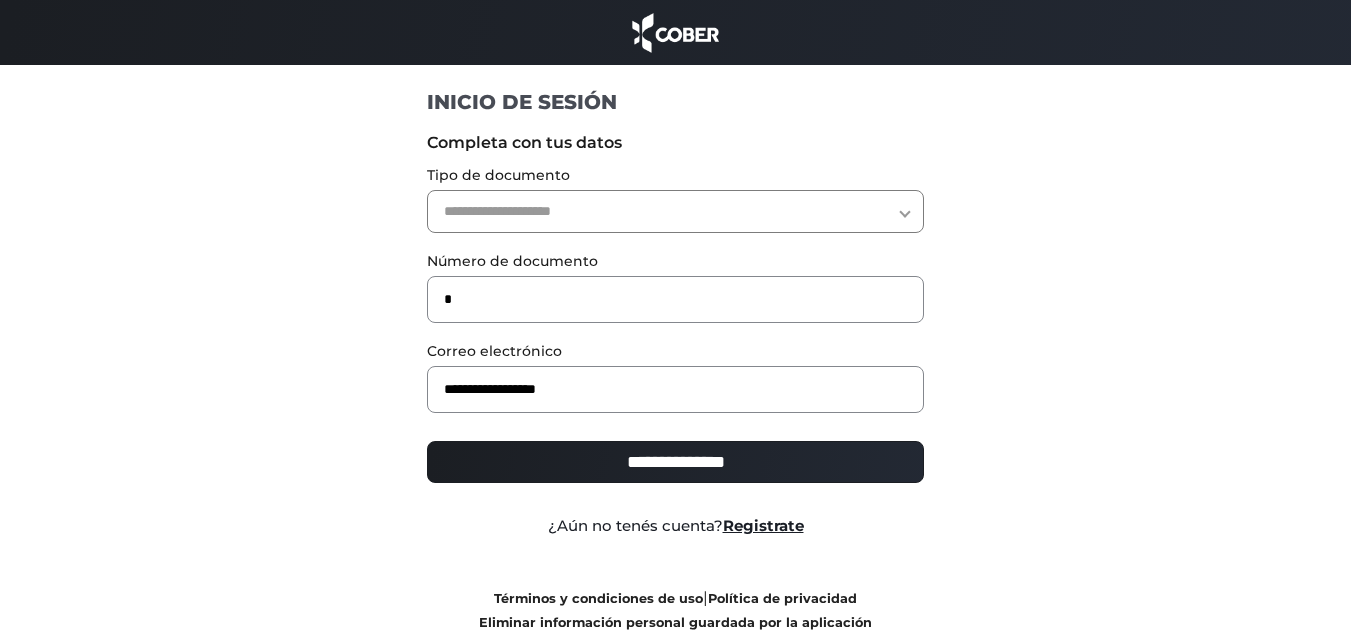 click on "**********" at bounding box center (675, 211) 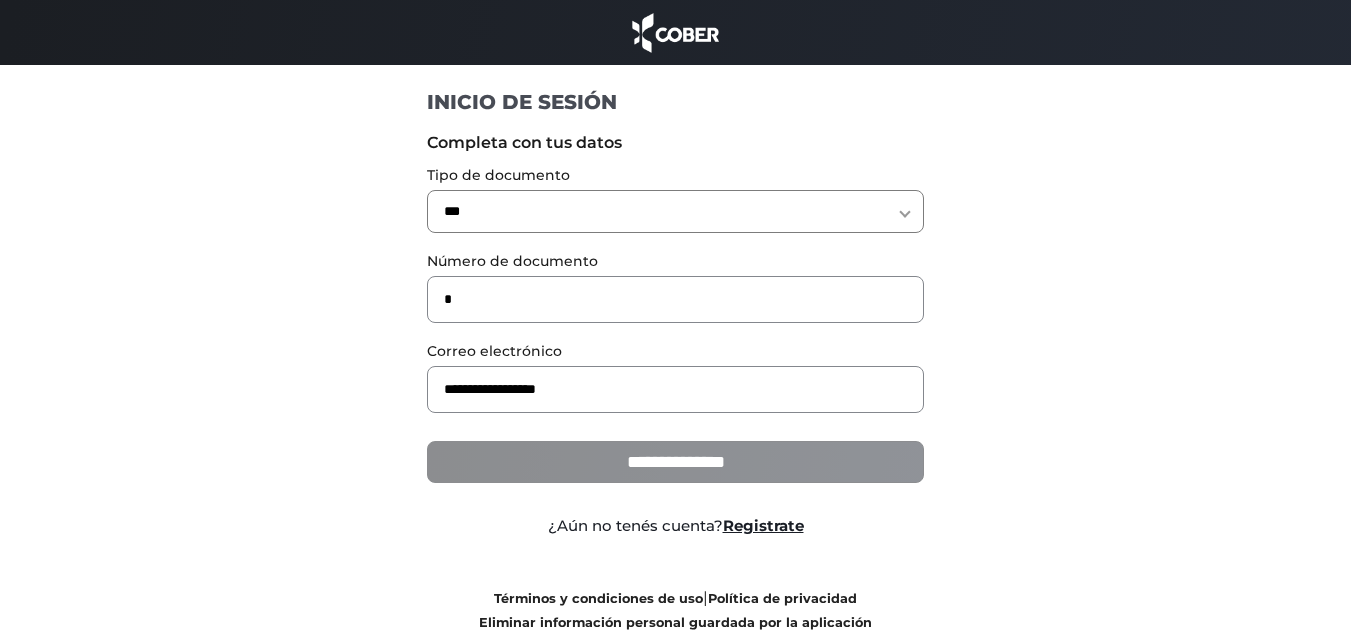 click on "**********" at bounding box center [675, 462] 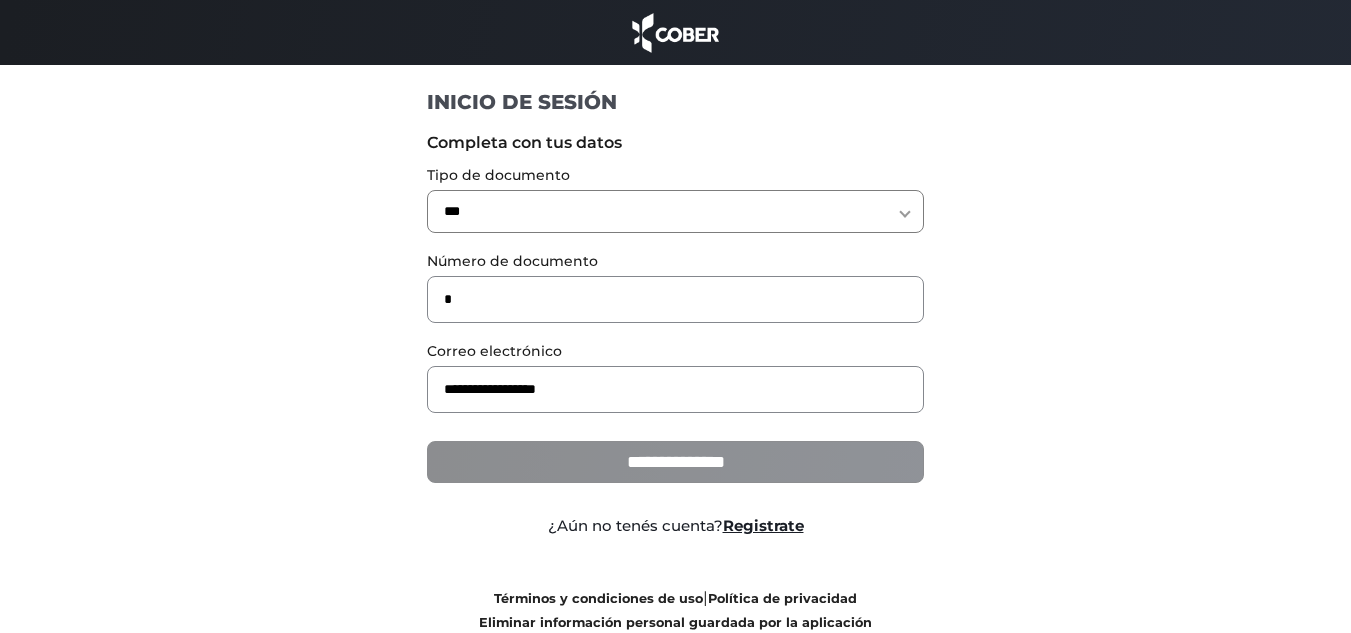 type on "**********" 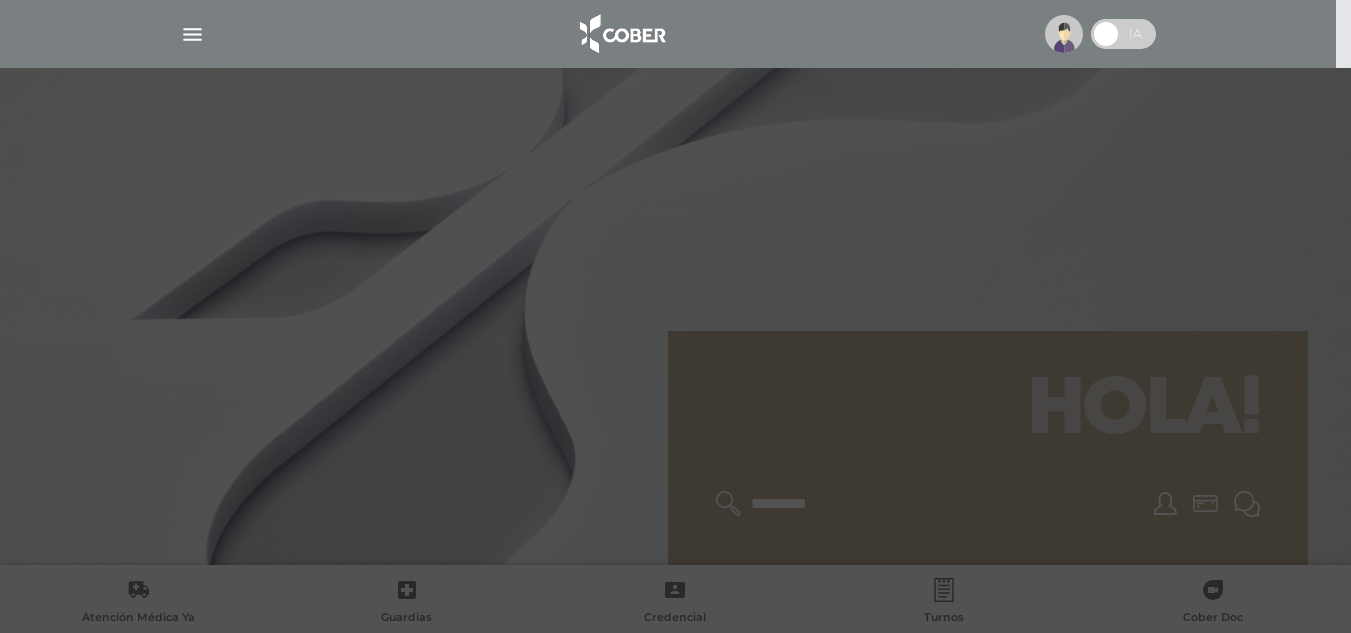 scroll, scrollTop: 0, scrollLeft: 0, axis: both 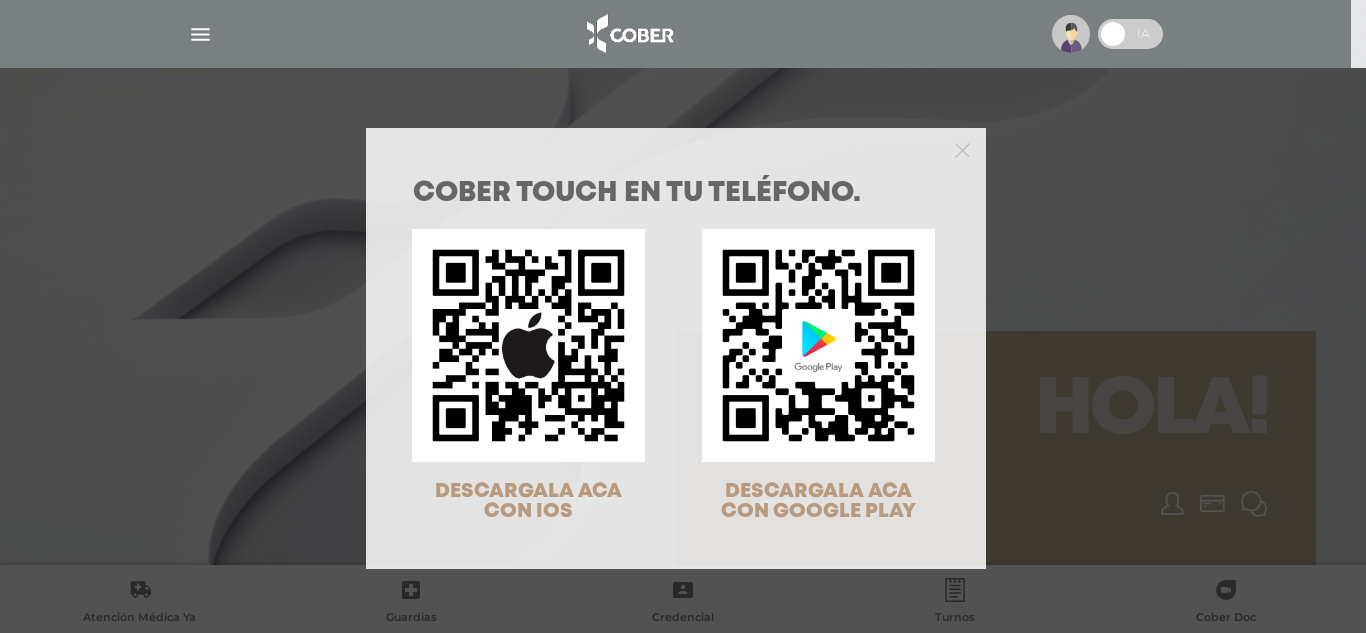 click on "COBER TOUCH en tu teléfono.
DESCARGALA ACA CON IOS
DESCARGALA ACA CON GOOGLE PLAY" at bounding box center (683, 316) 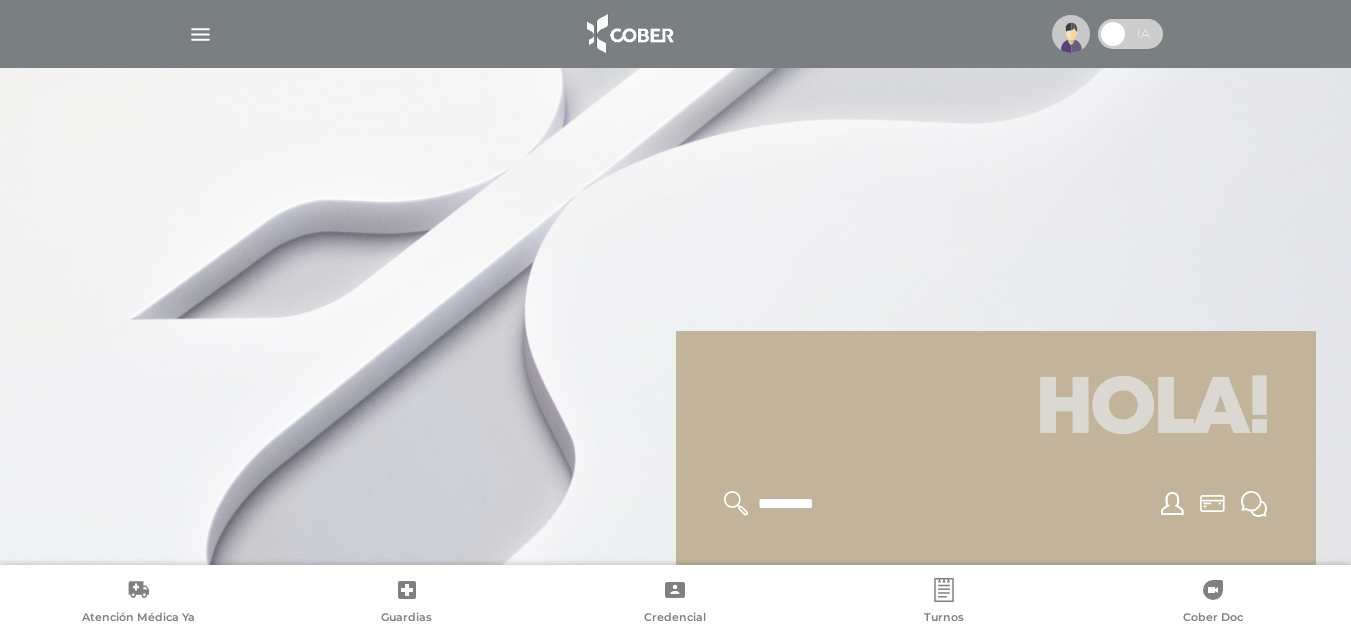 click at bounding box center [200, 34] 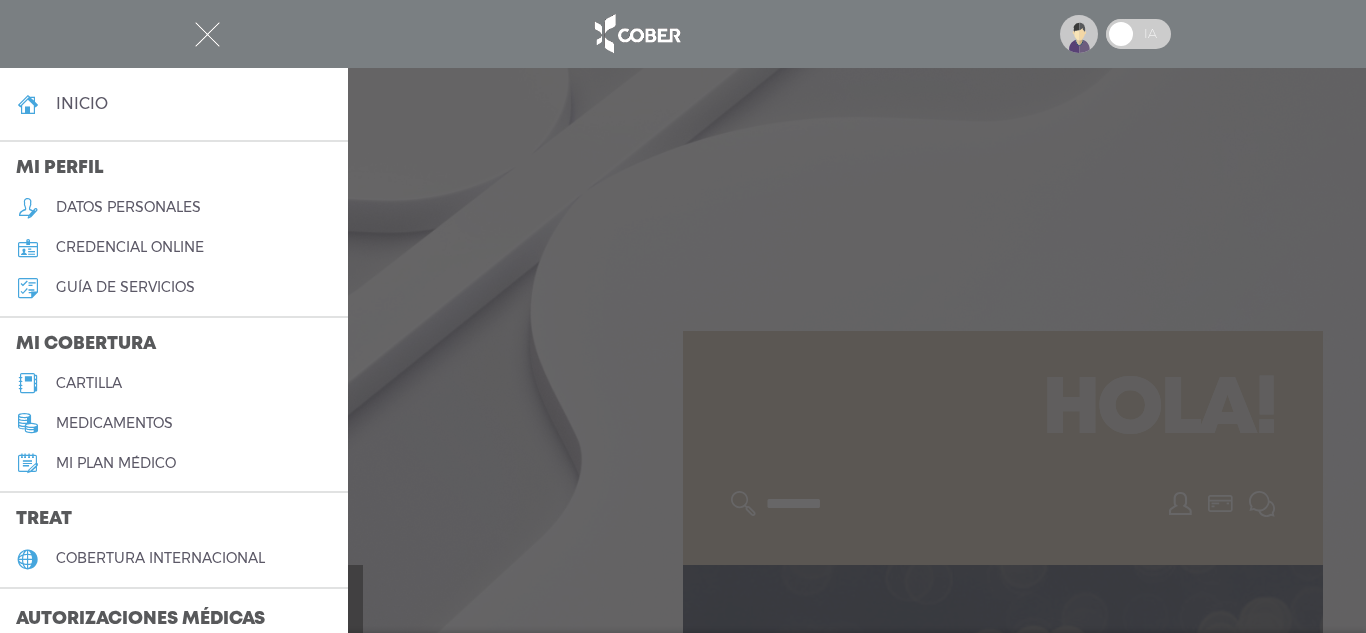 click on "cartilla" at bounding box center [89, 383] 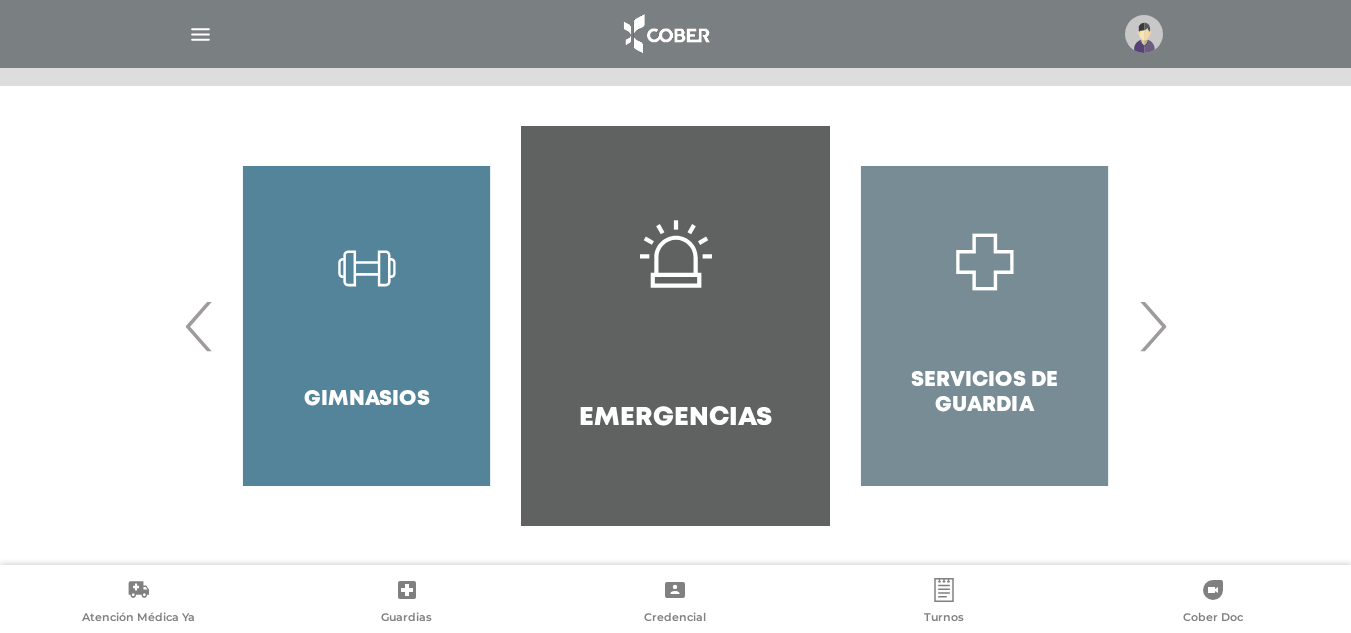 scroll, scrollTop: 394, scrollLeft: 0, axis: vertical 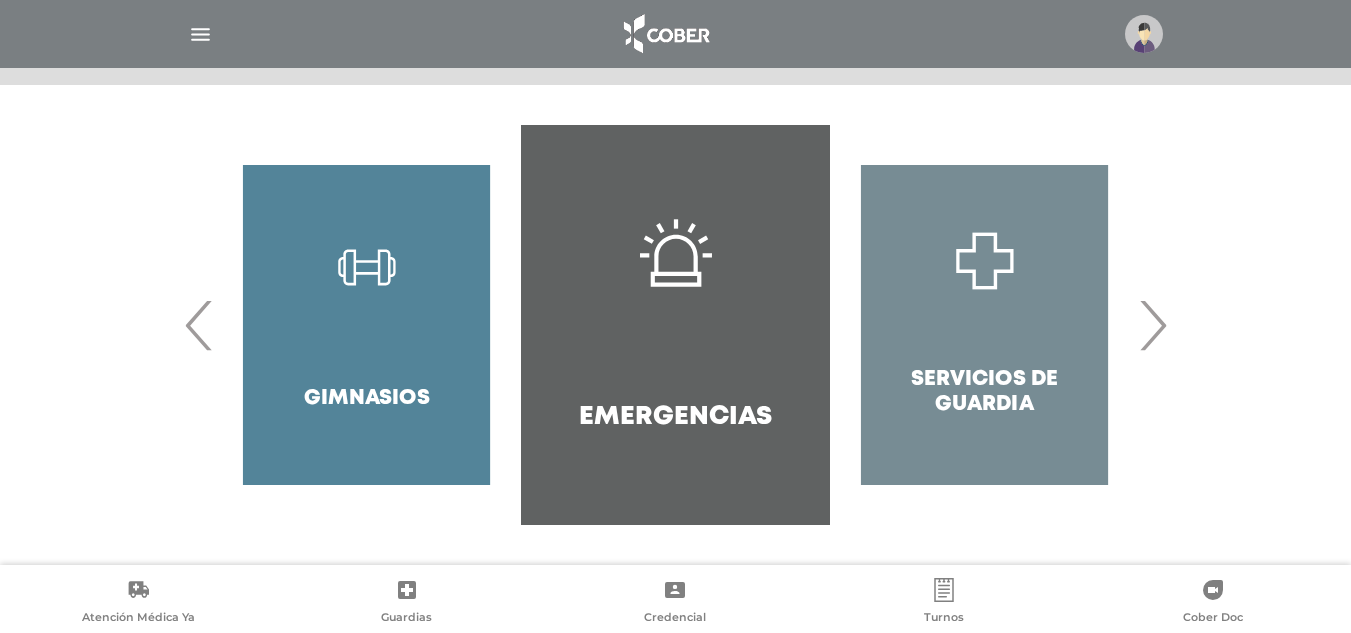 click on "›" at bounding box center (1152, 325) 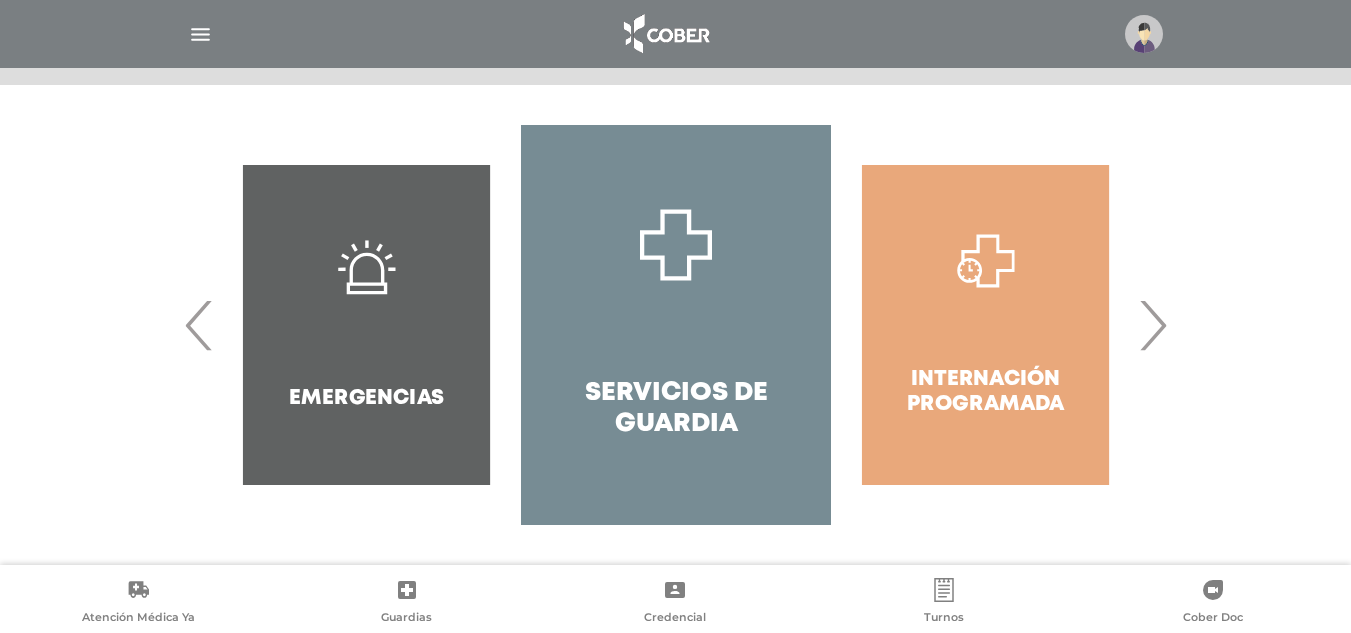 click on "›" at bounding box center [1152, 325] 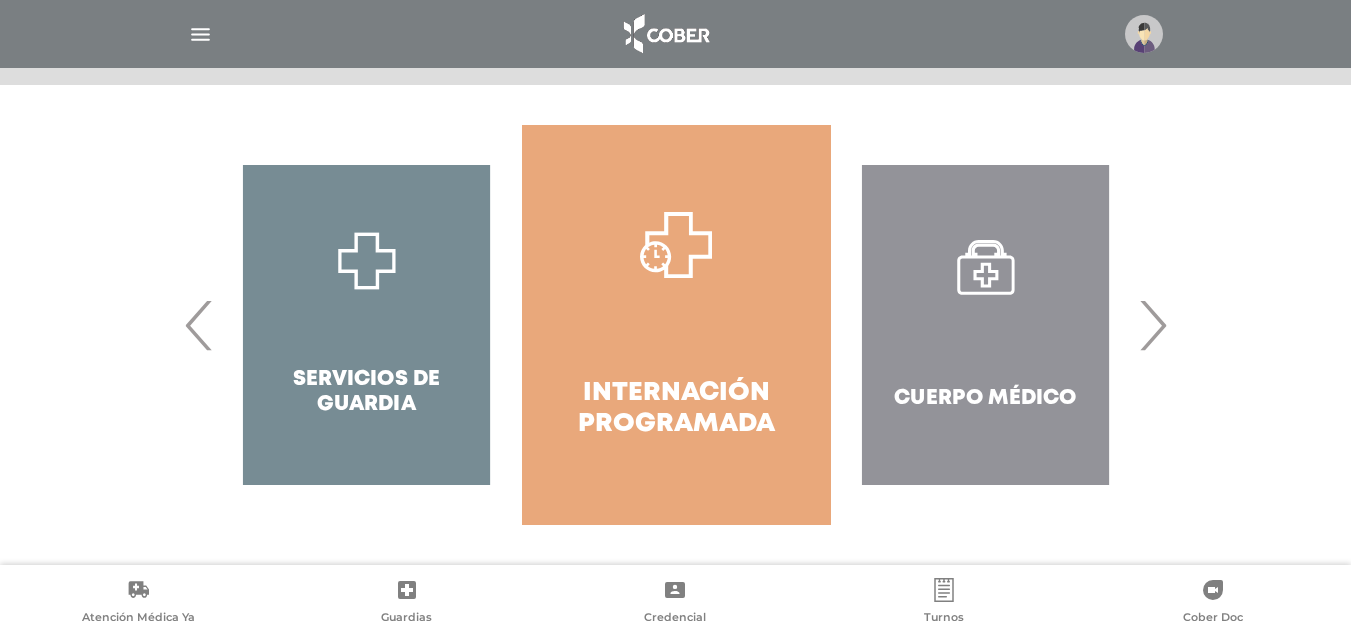 click on "›" at bounding box center (1152, 325) 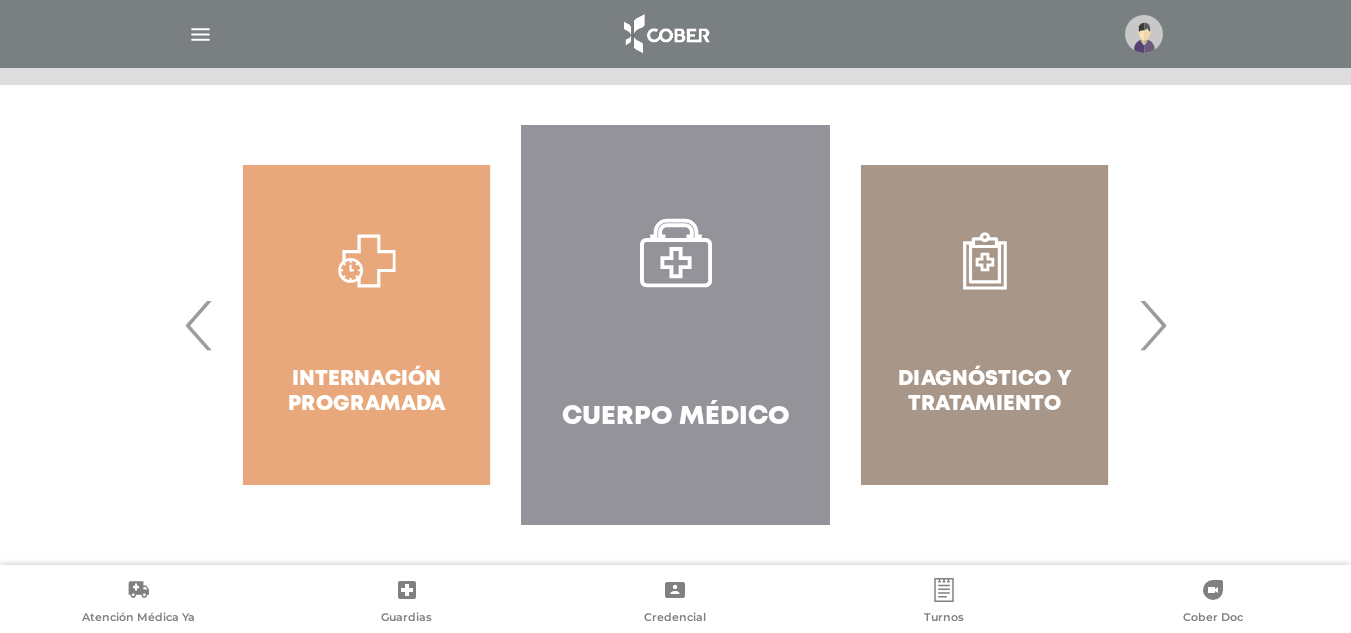 click on "›" at bounding box center [1152, 325] 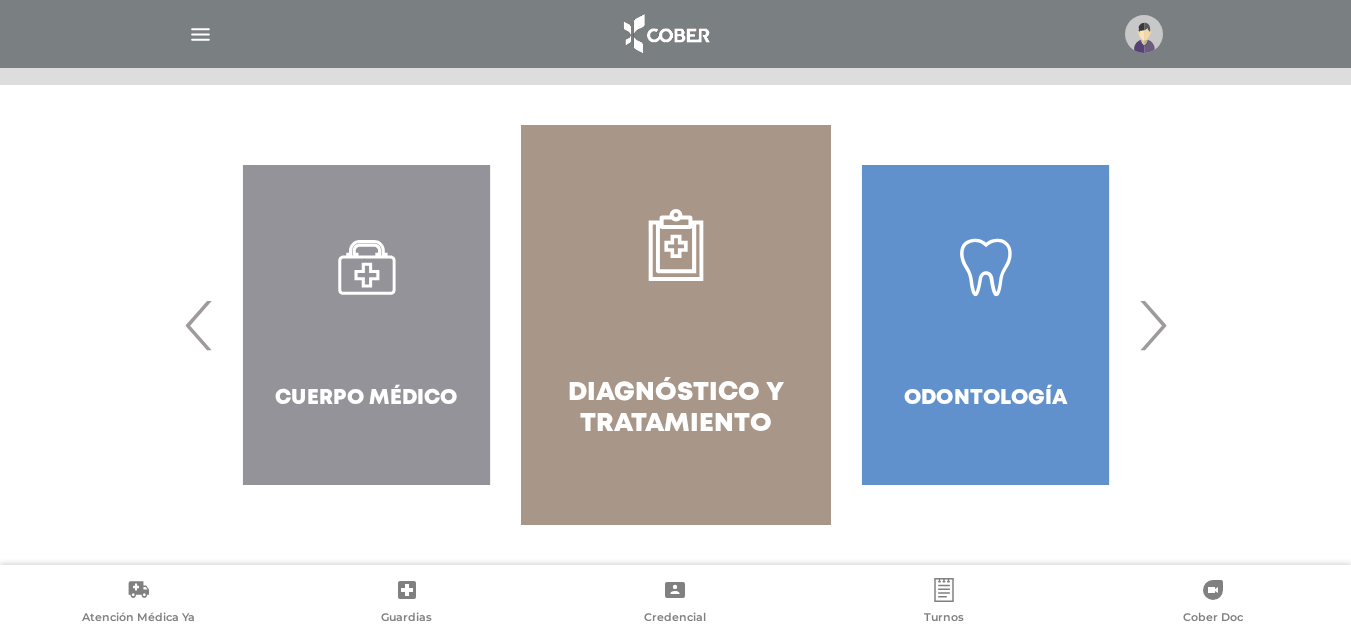 click on "›" at bounding box center [1152, 325] 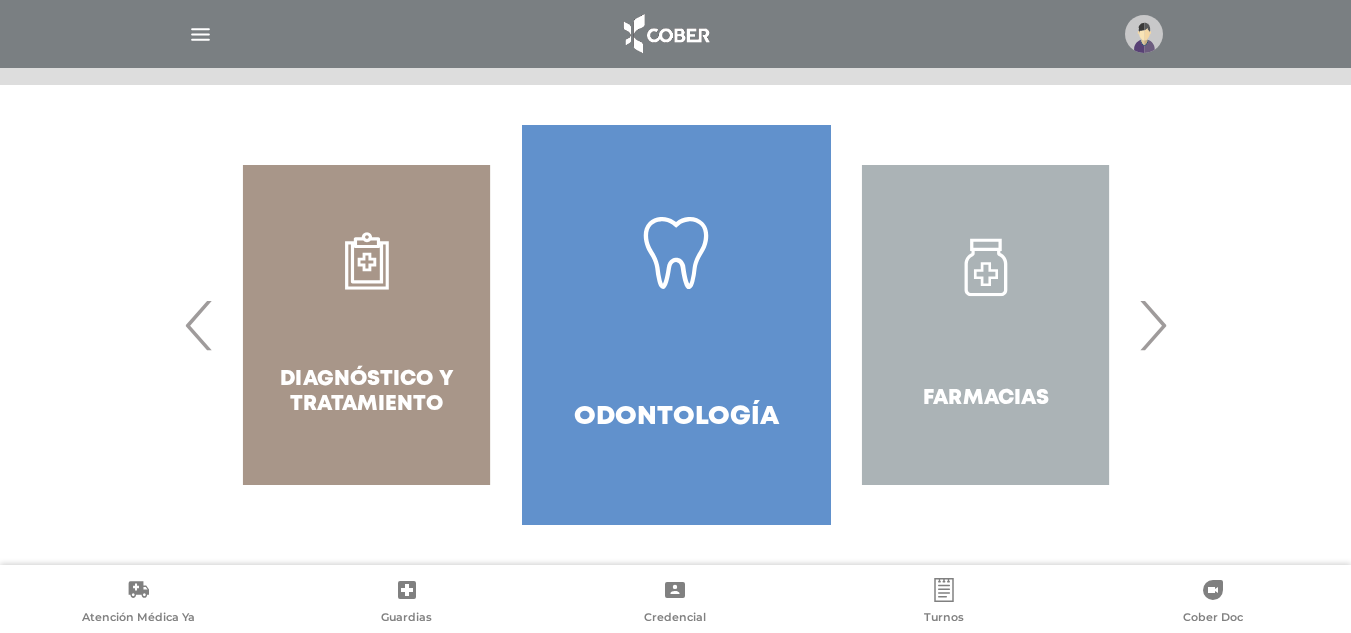 click on "›" at bounding box center [1152, 325] 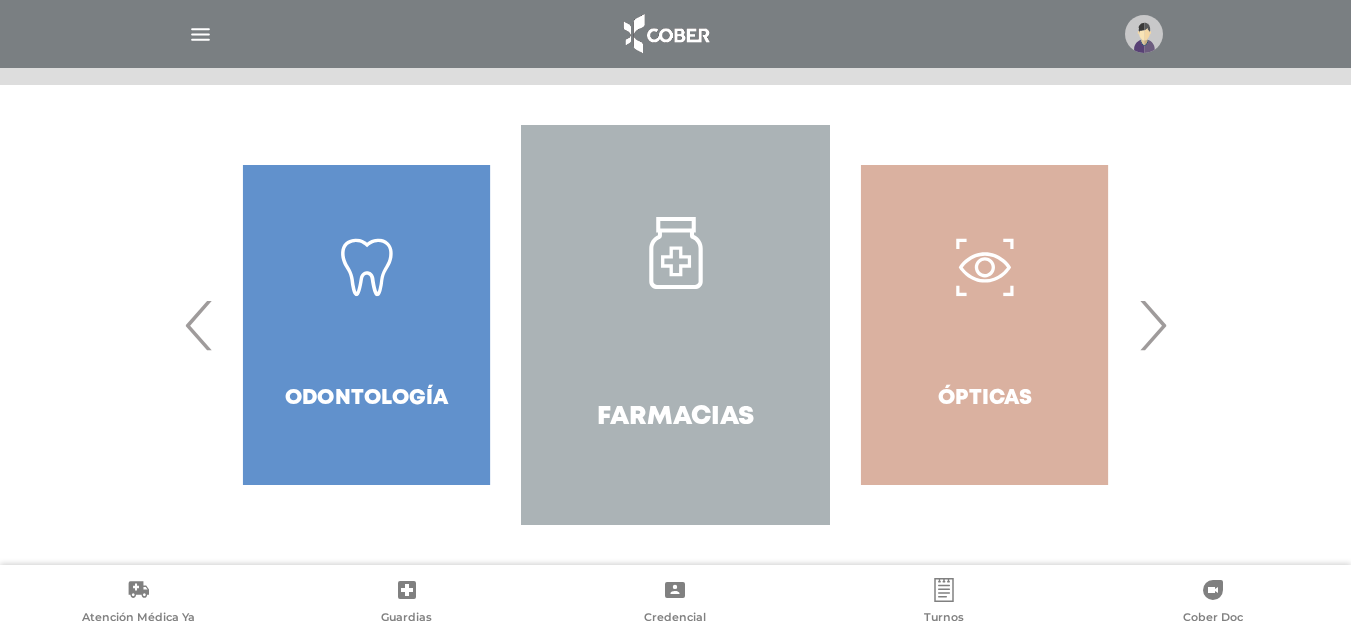 click on "›" at bounding box center (1152, 325) 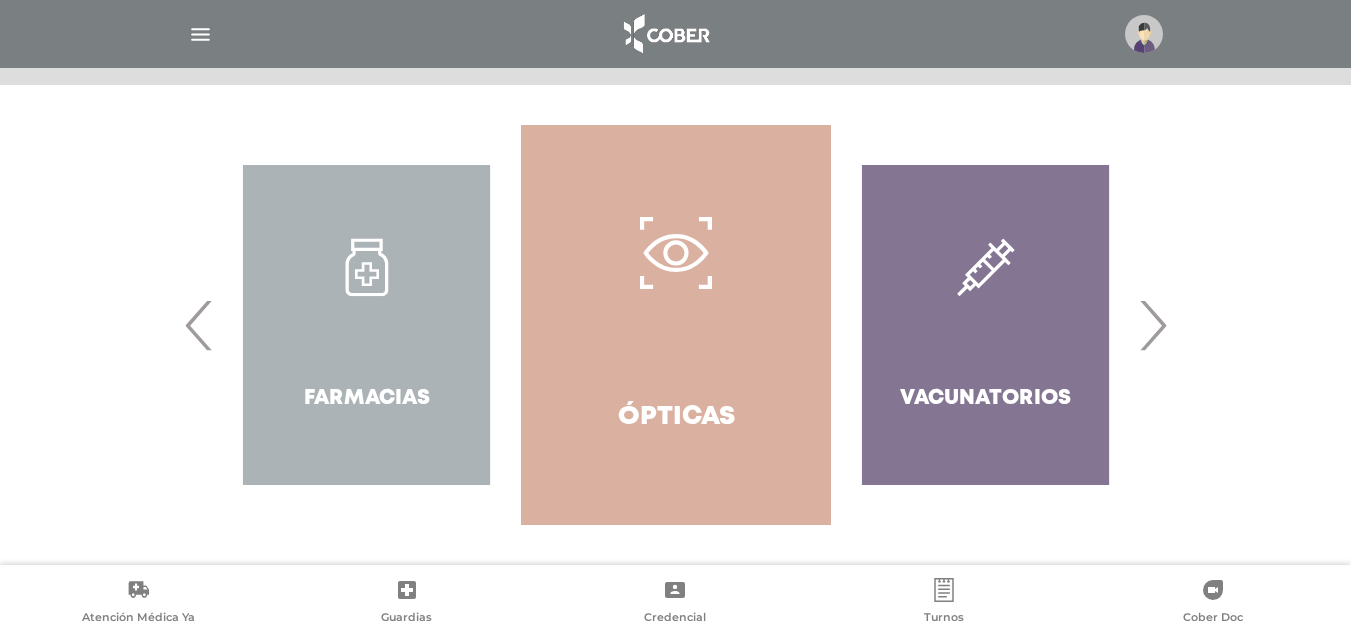 click on "›" at bounding box center (1152, 325) 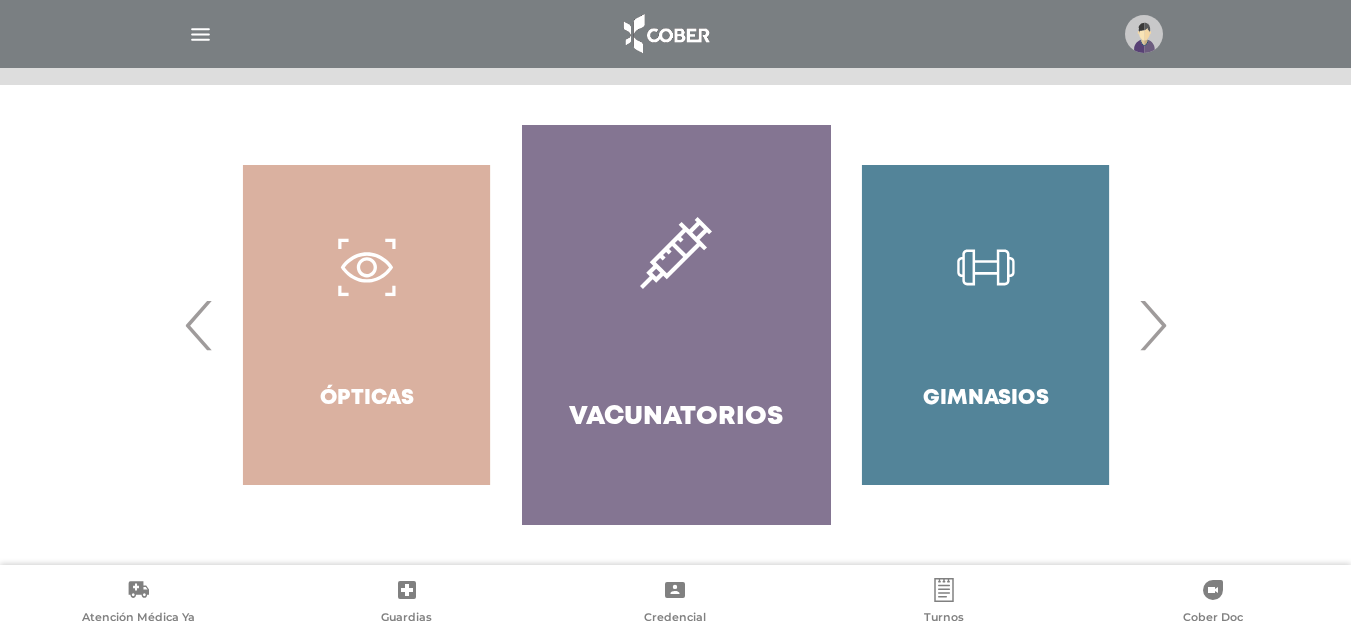 click on "›" at bounding box center [1152, 325] 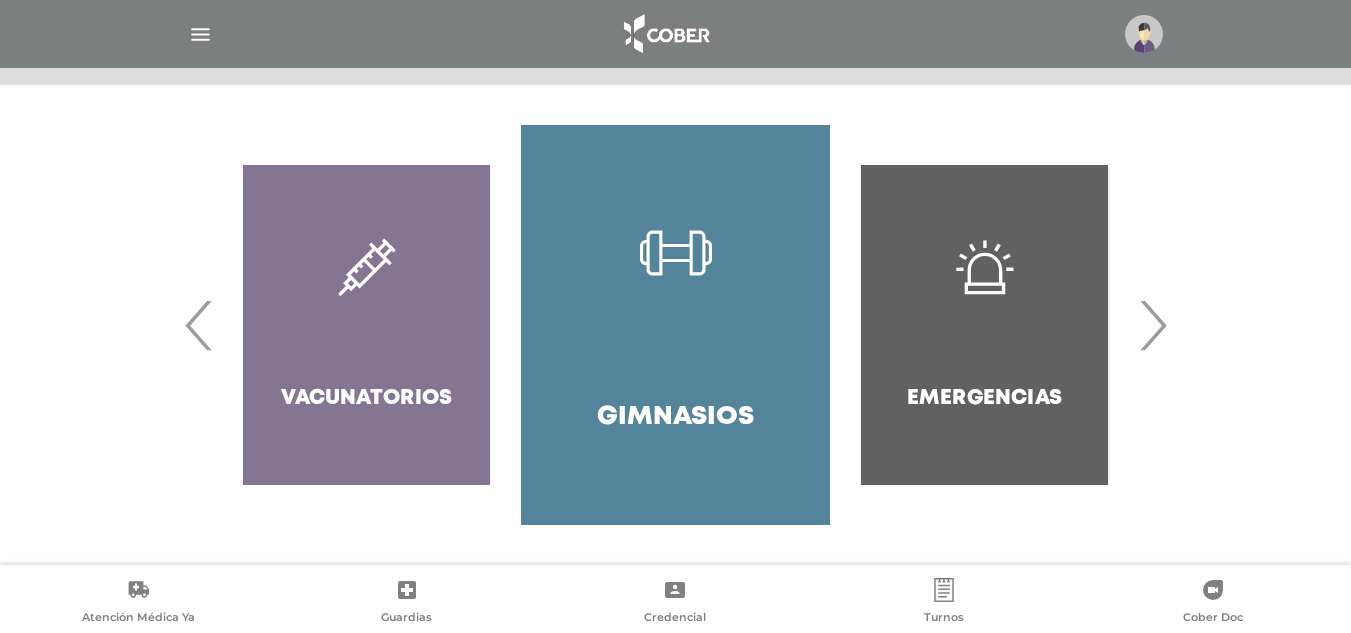 click on "›" at bounding box center (1152, 325) 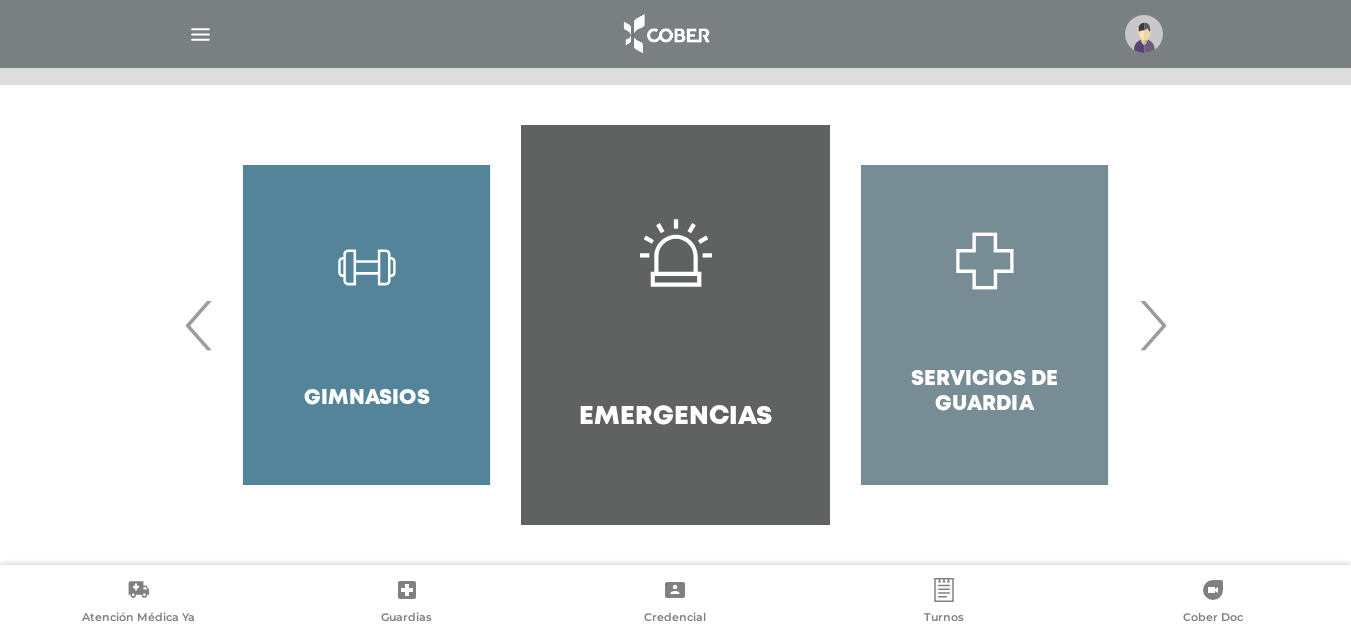 click on "›" at bounding box center [1152, 325] 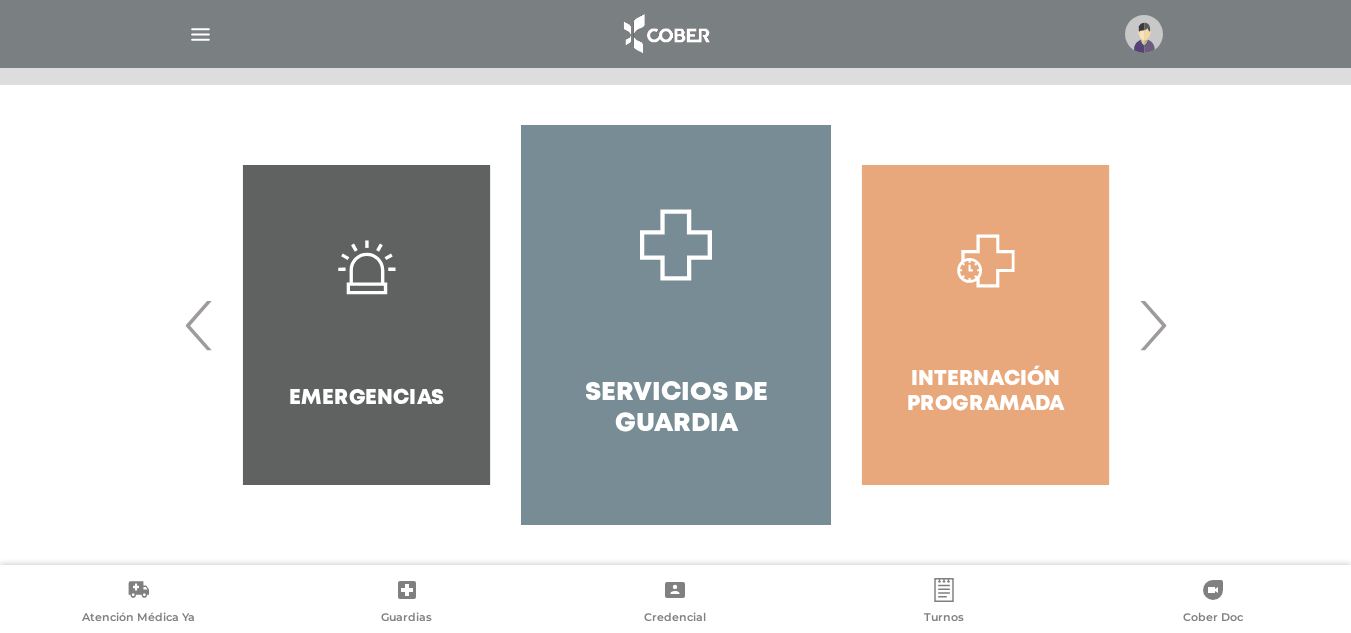 click on "›" at bounding box center [1152, 325] 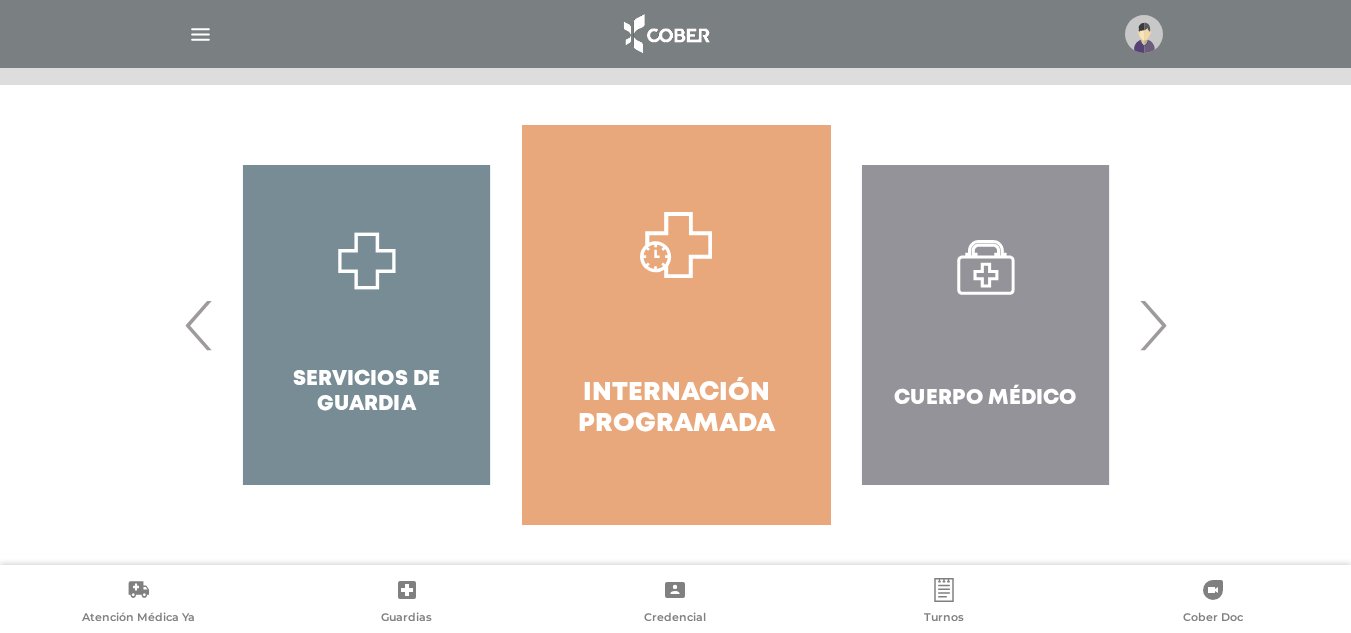 click on "›" at bounding box center [1152, 325] 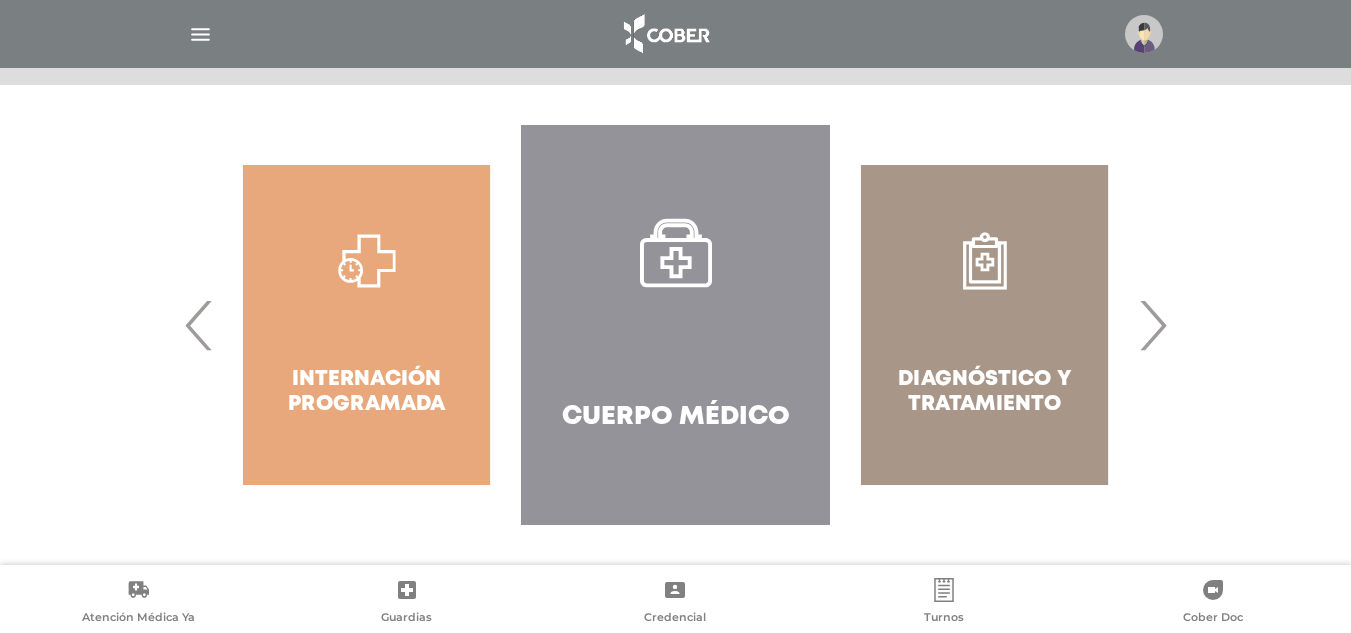 click on "›" at bounding box center (1152, 325) 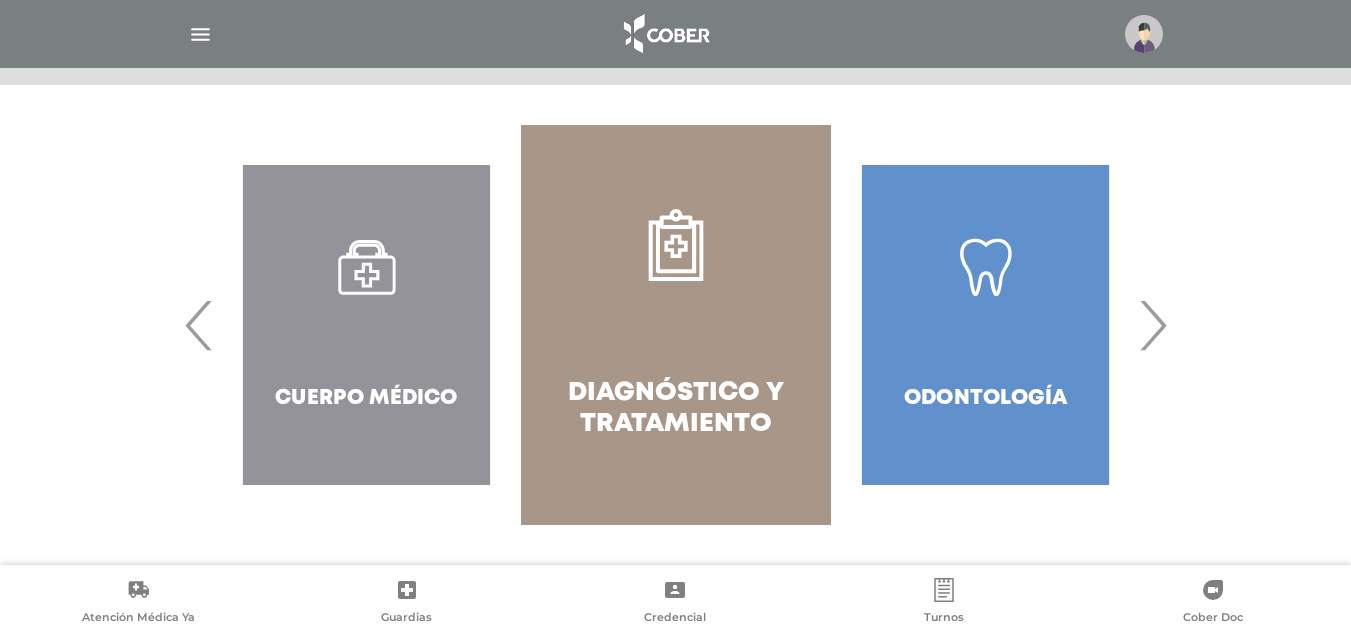 click on "›" at bounding box center [1152, 325] 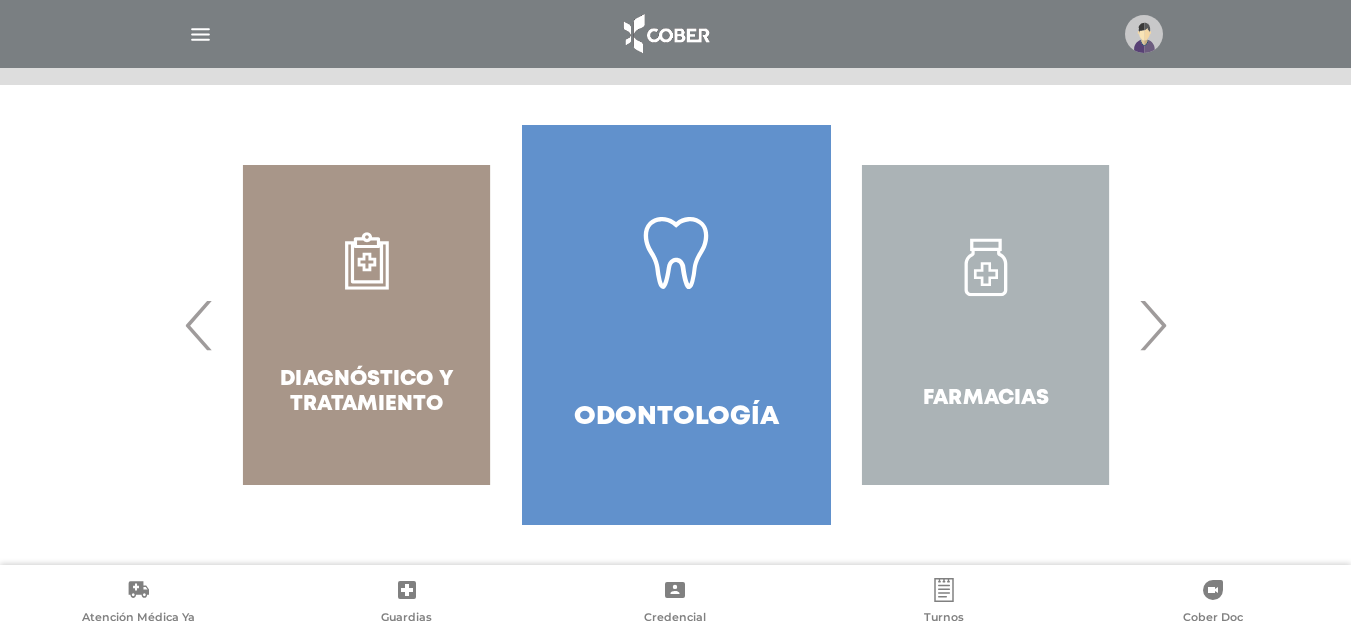 click on "›" at bounding box center (1152, 325) 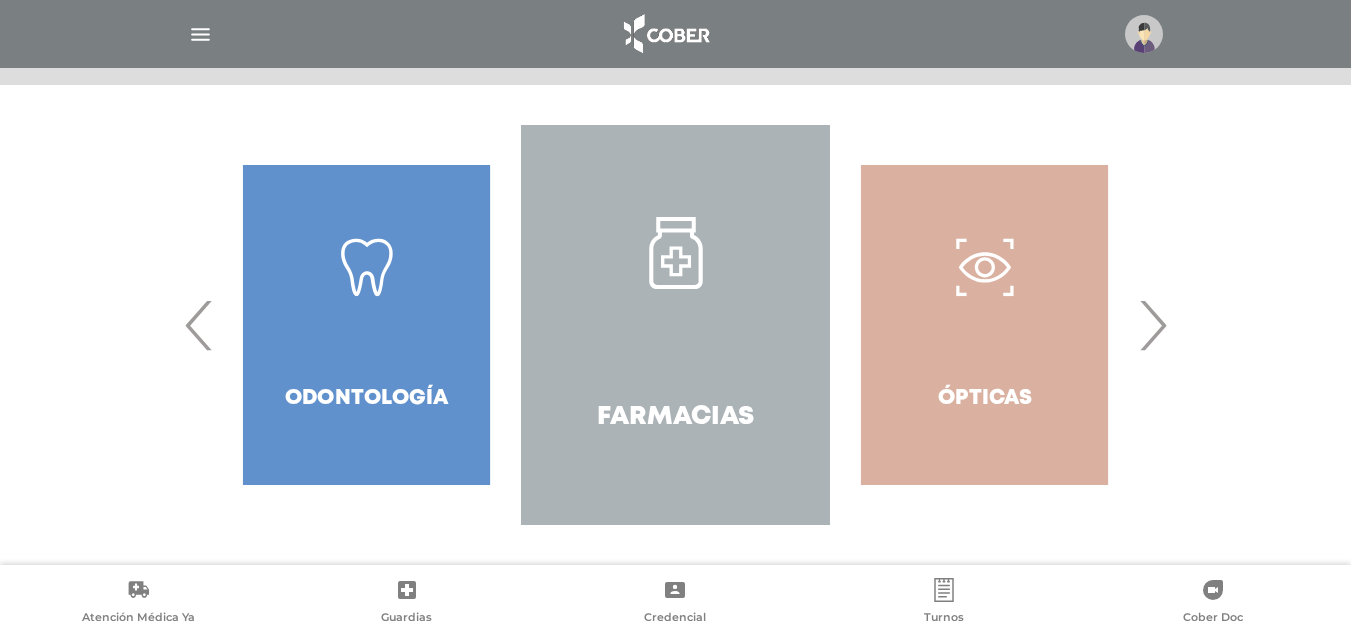 click on "›" at bounding box center (1152, 325) 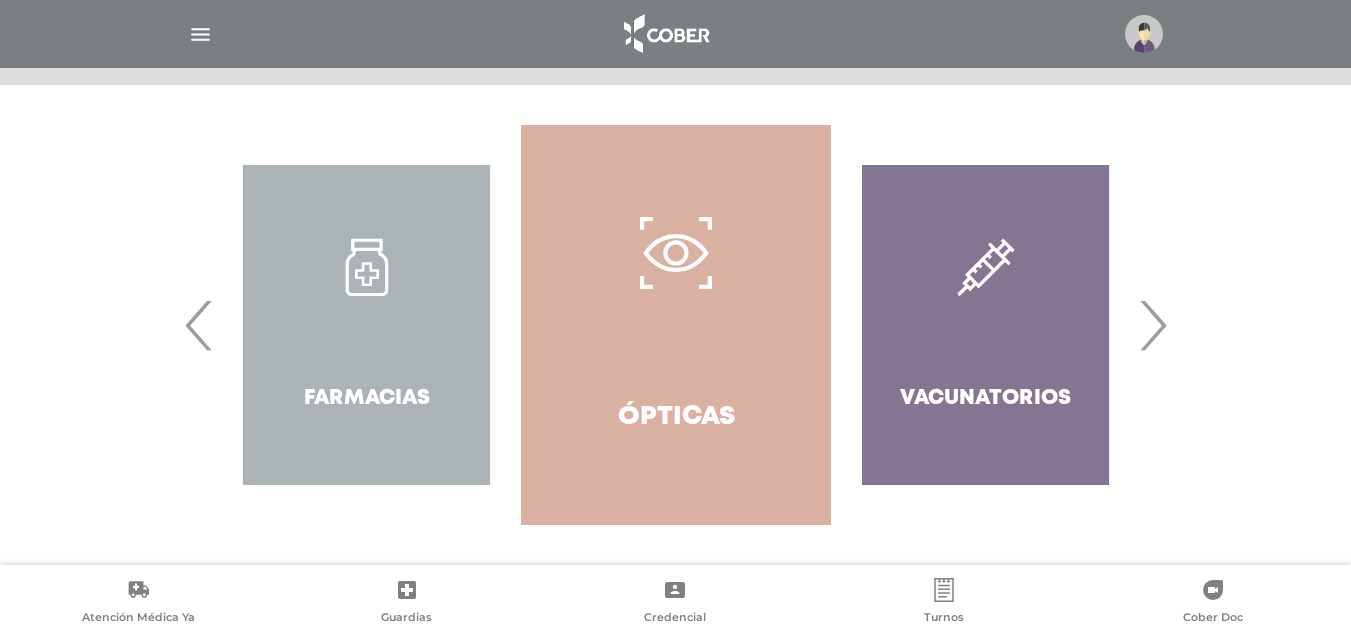 click on "›" at bounding box center (1152, 325) 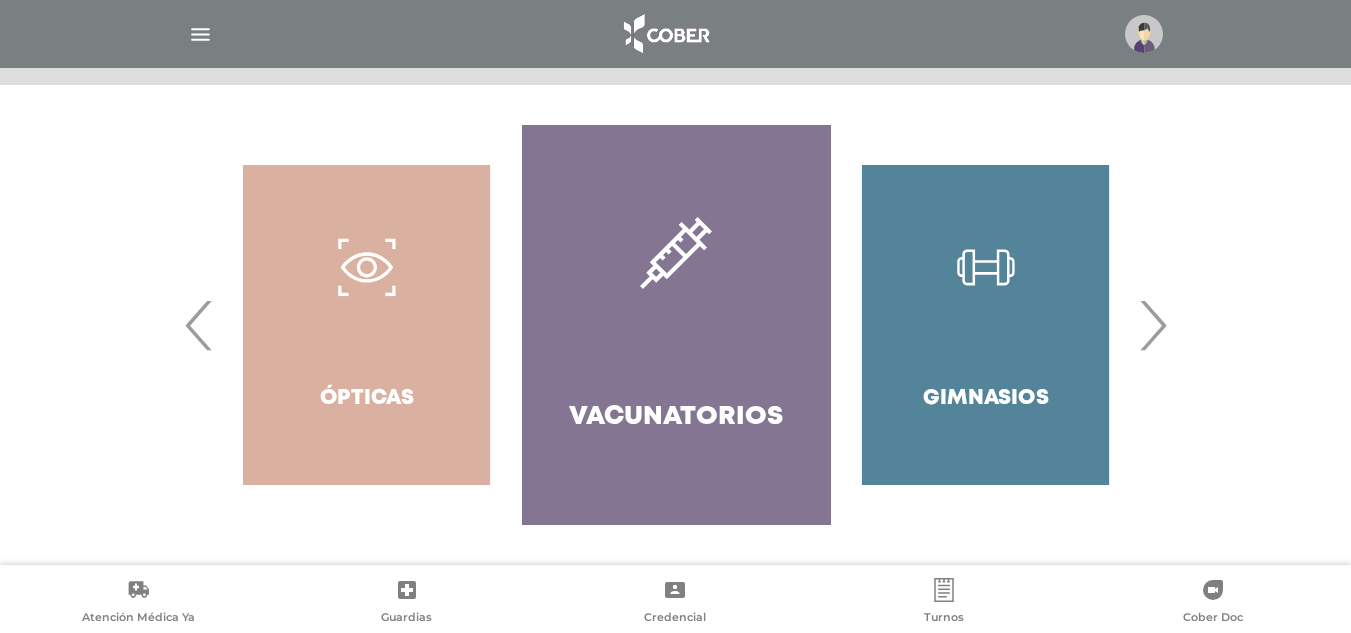 click on "›" at bounding box center (1152, 325) 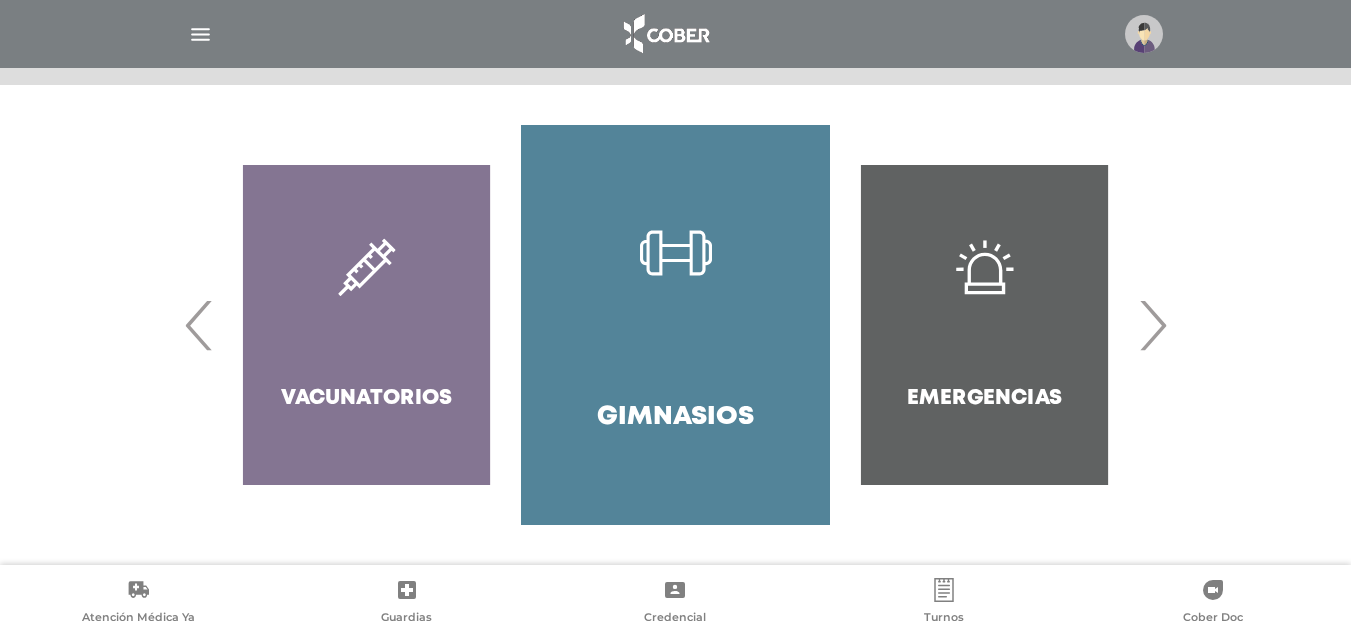 click on "Gimnasios" at bounding box center (675, 325) 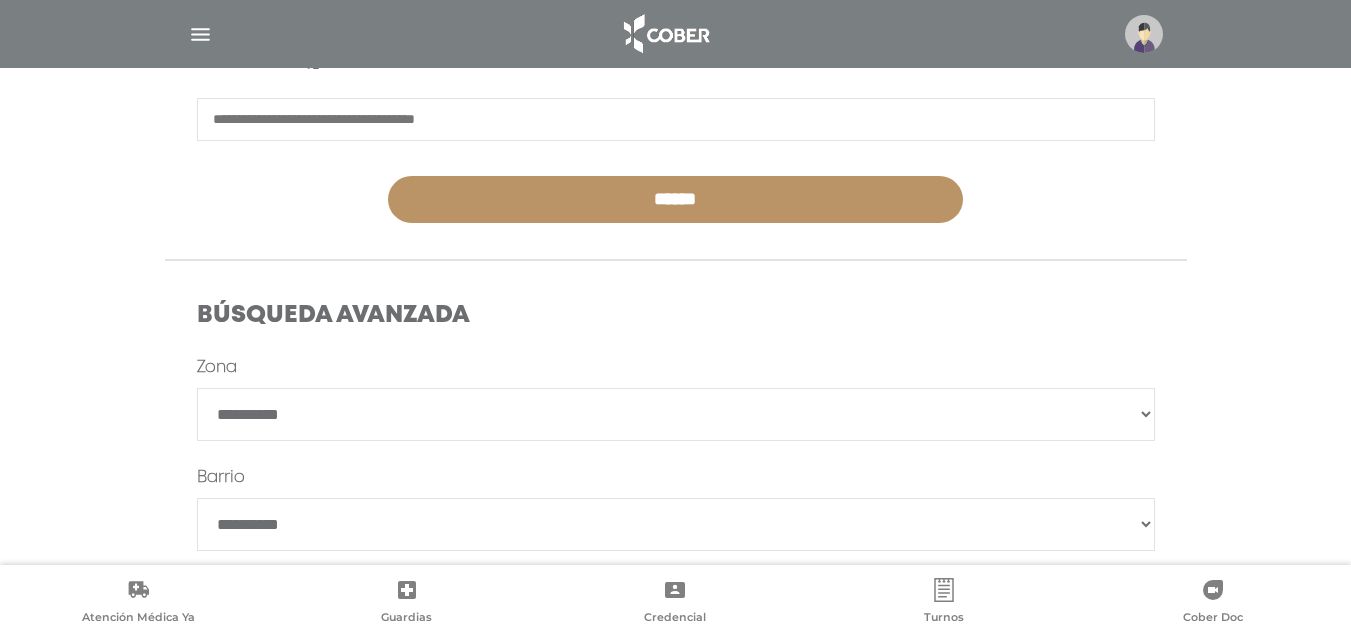 scroll, scrollTop: 600, scrollLeft: 0, axis: vertical 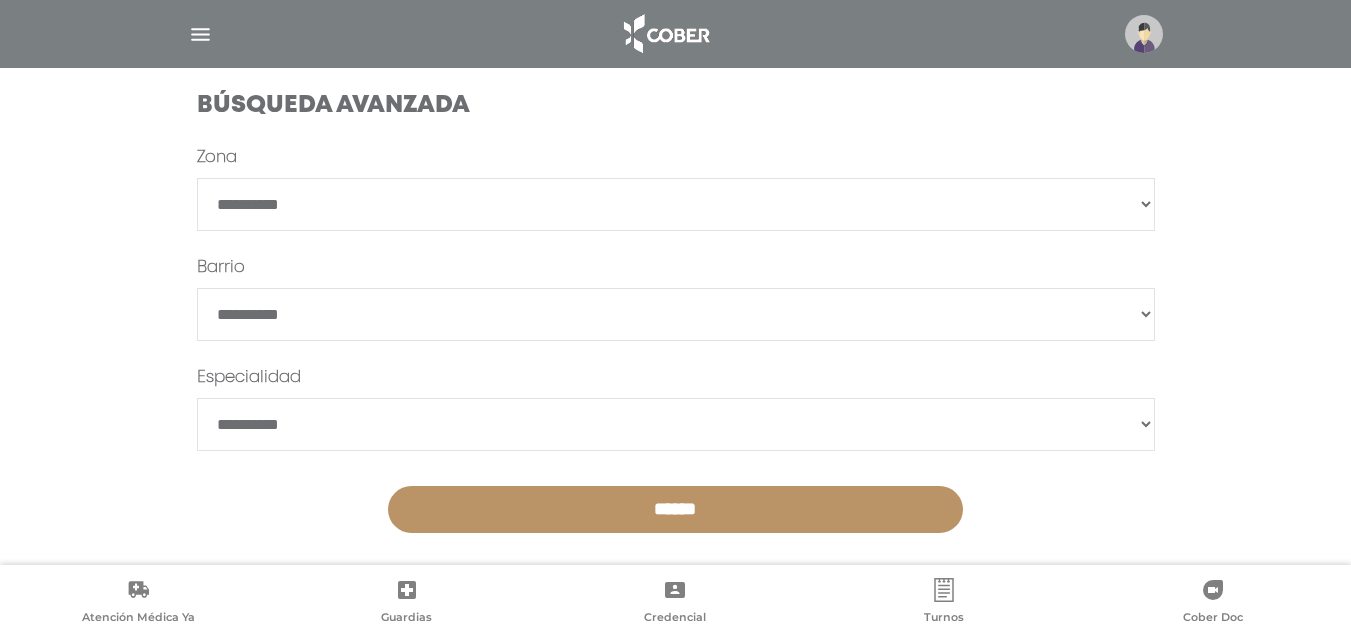 click on "**********" at bounding box center [676, 204] 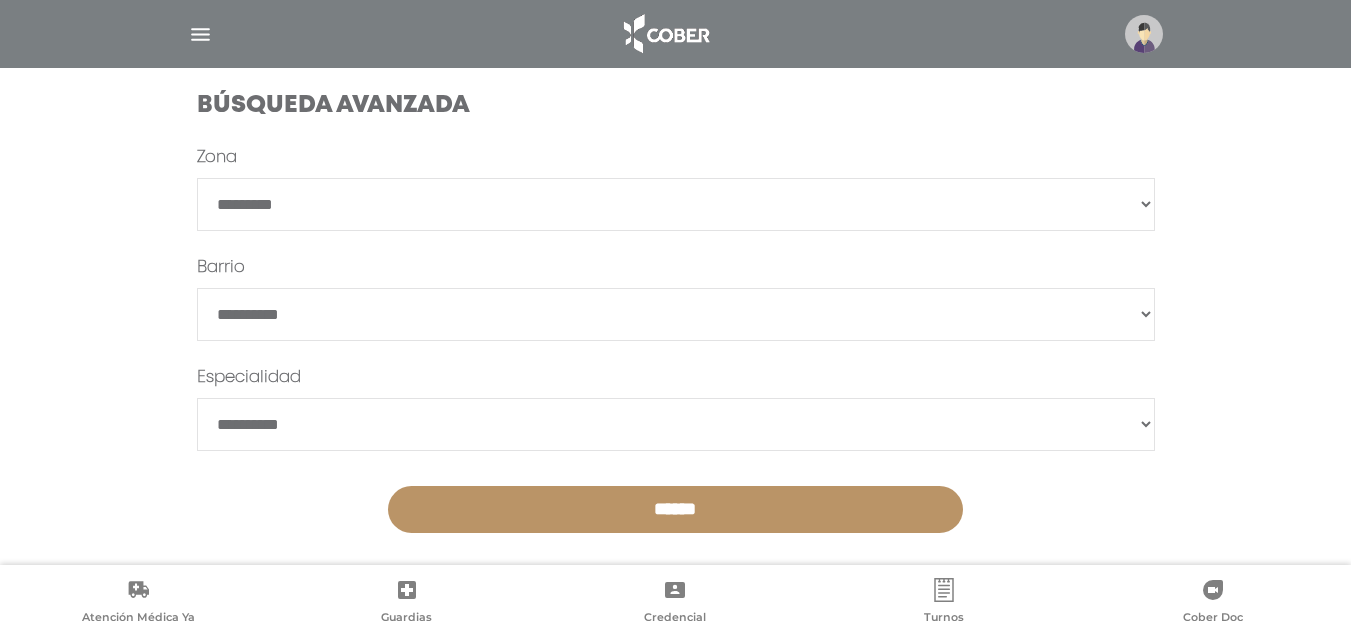 click on "**********" at bounding box center [676, 204] 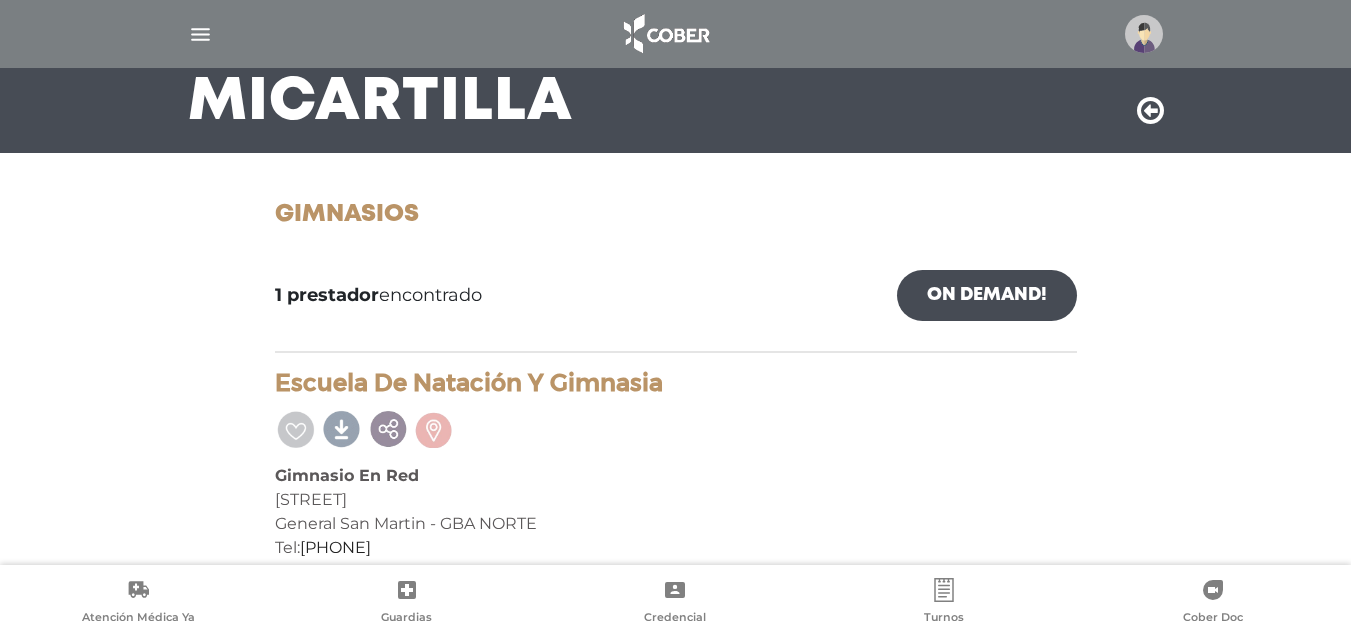 scroll, scrollTop: 184, scrollLeft: 0, axis: vertical 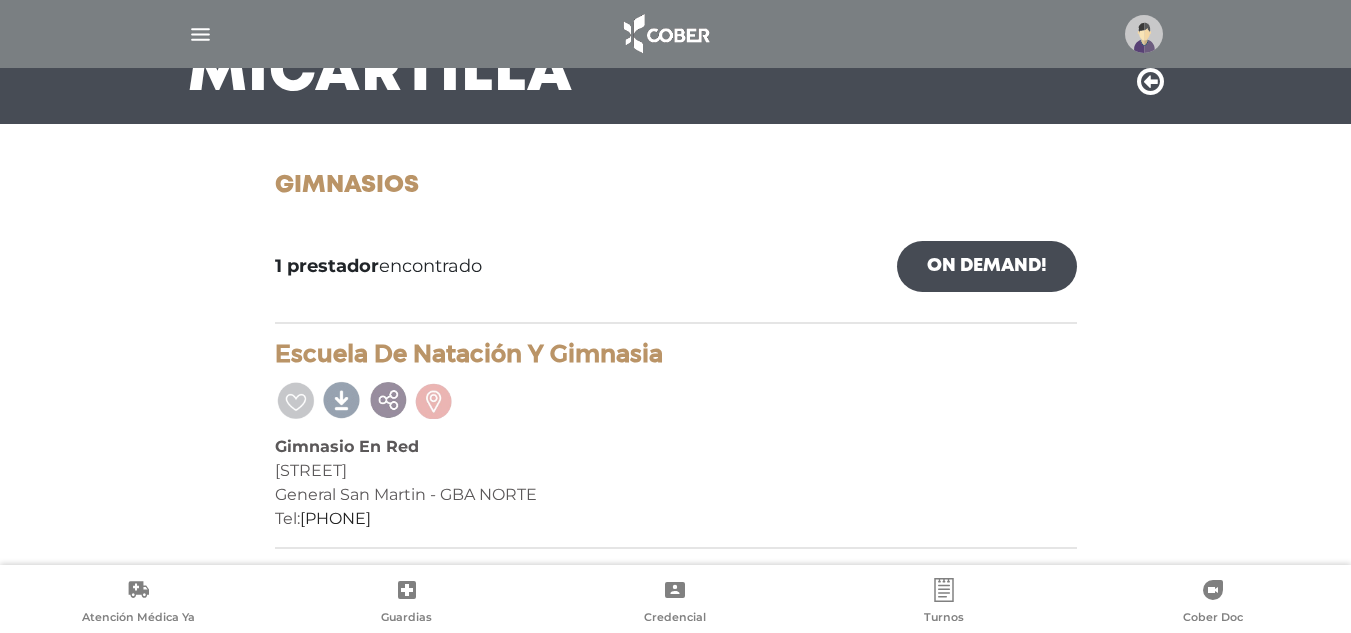 drag, startPoint x: 519, startPoint y: 265, endPoint x: 234, endPoint y: 265, distance: 285 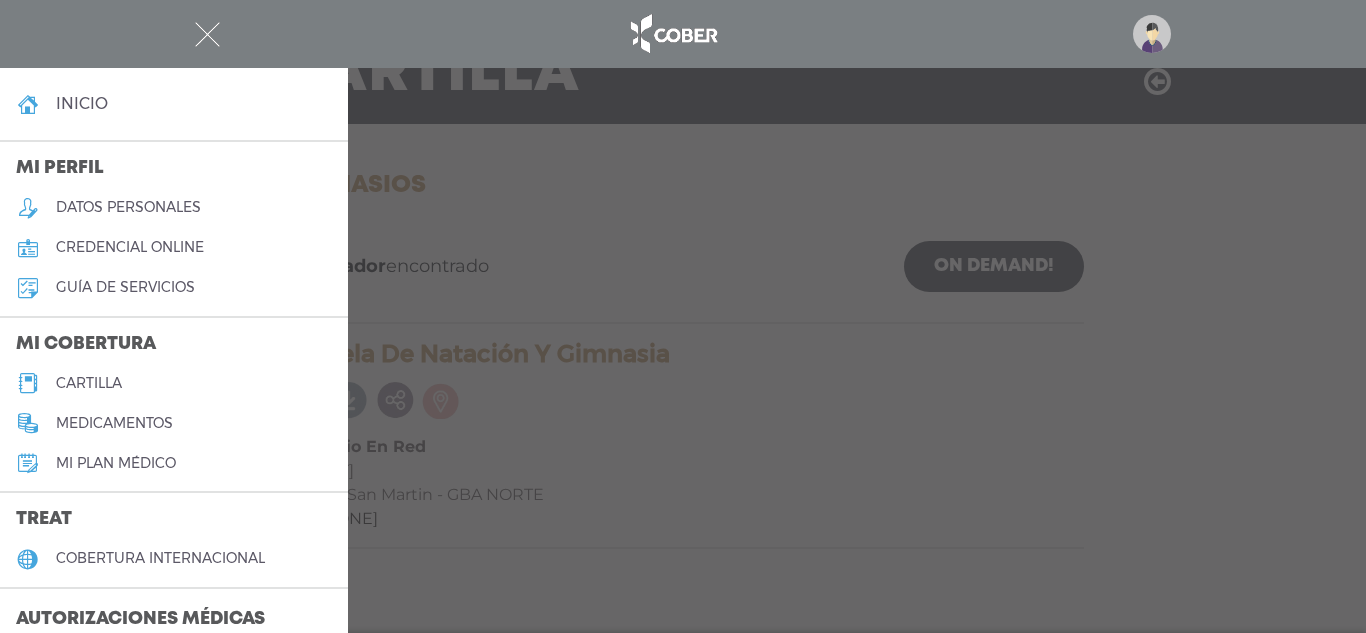 click at bounding box center [683, 316] 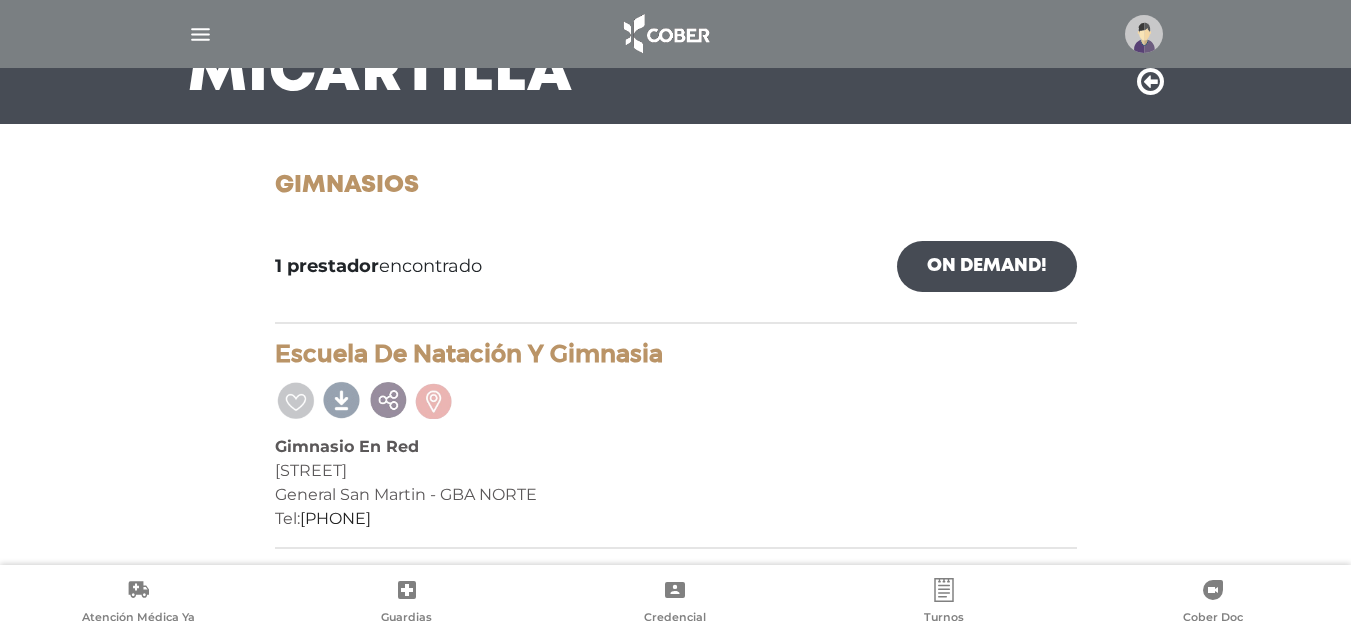 click at bounding box center [1150, 82] 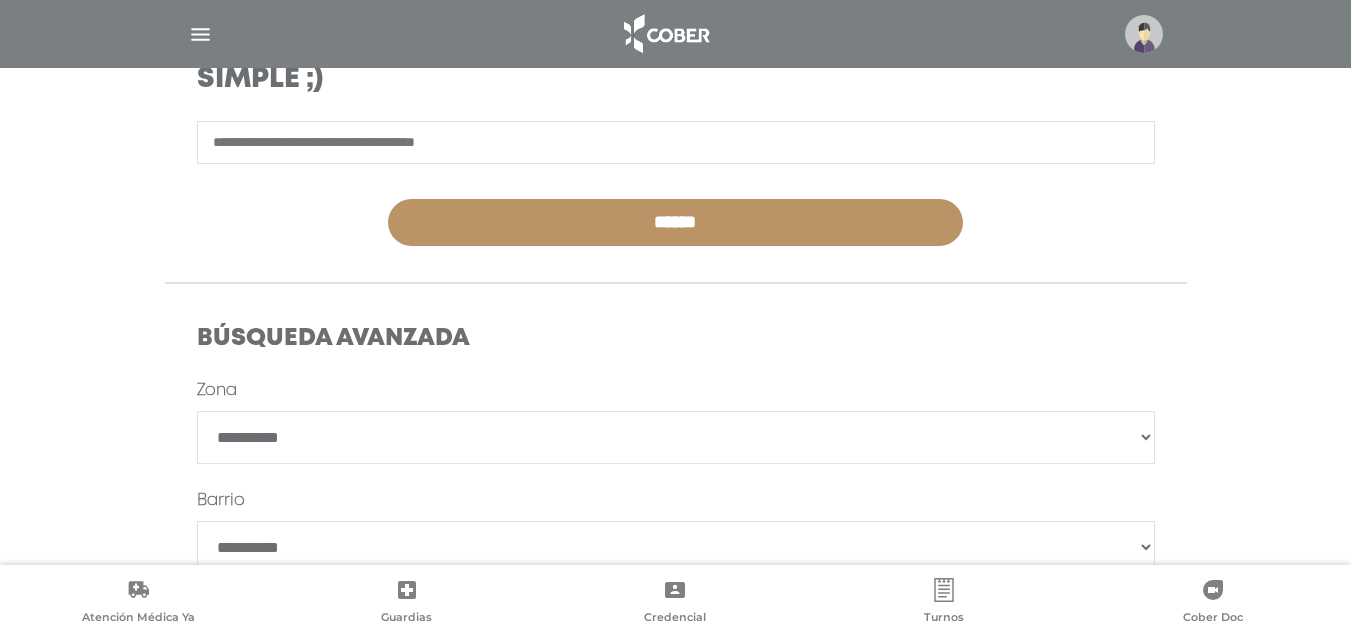 scroll, scrollTop: 400, scrollLeft: 0, axis: vertical 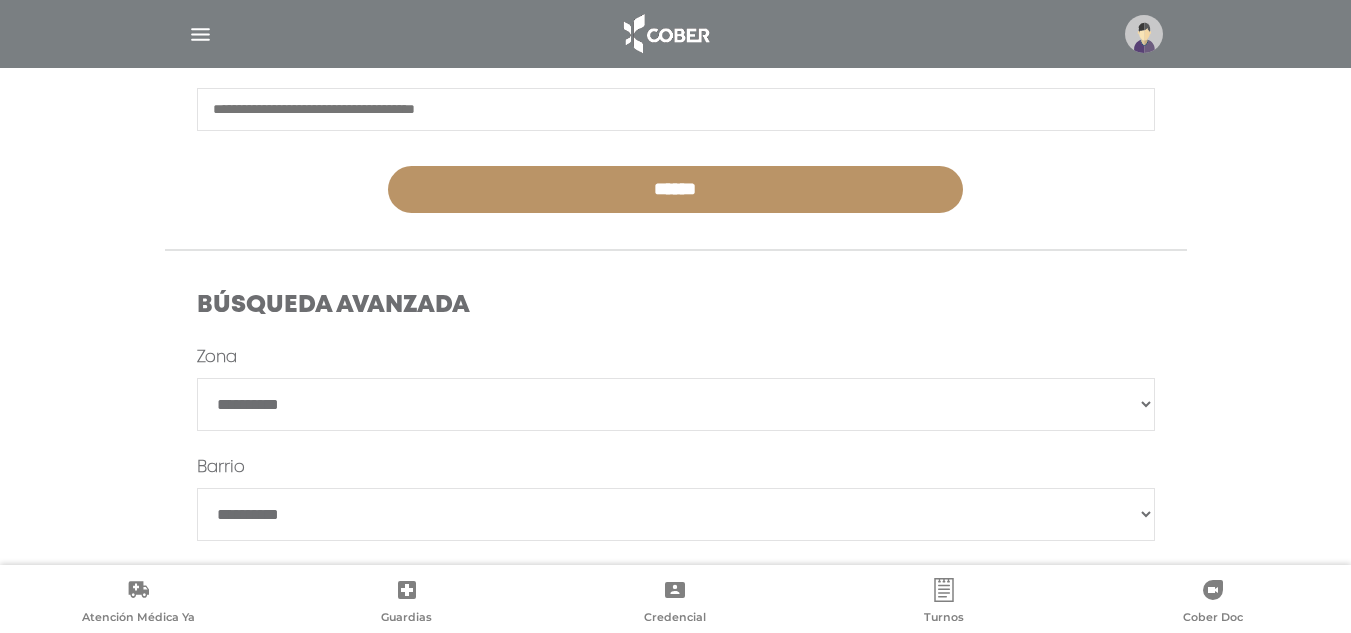 click on "**********" at bounding box center (676, 404) 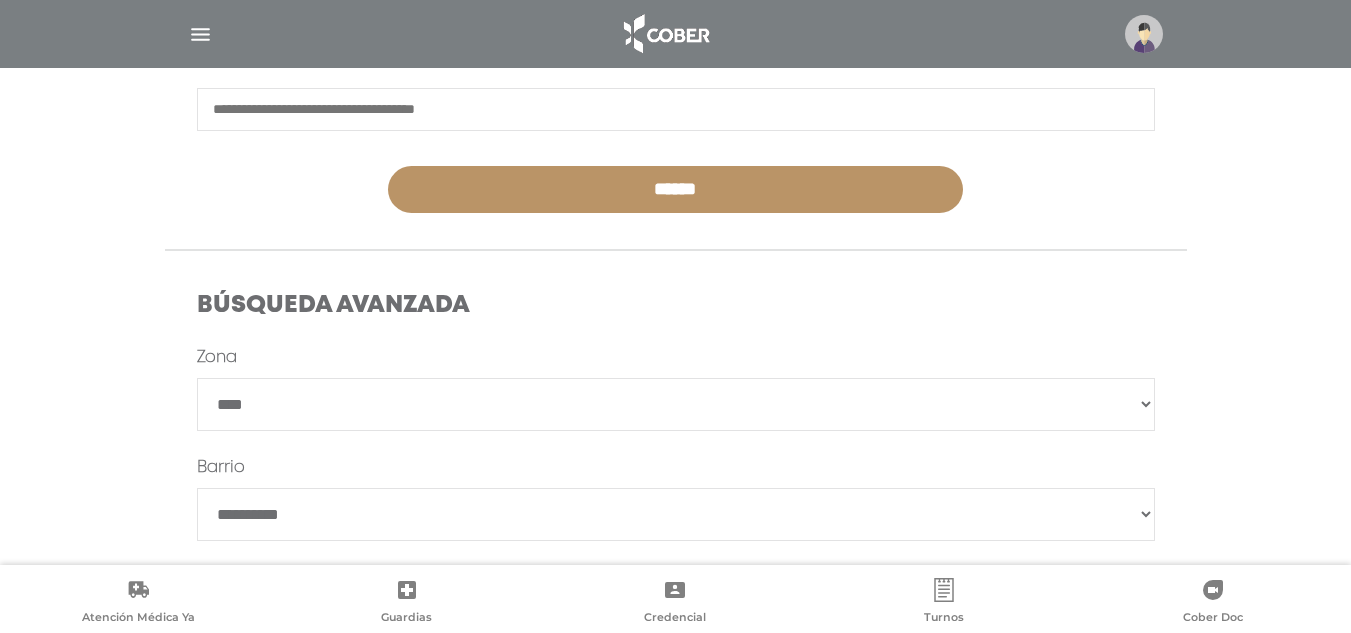 click on "**********" at bounding box center (676, 404) 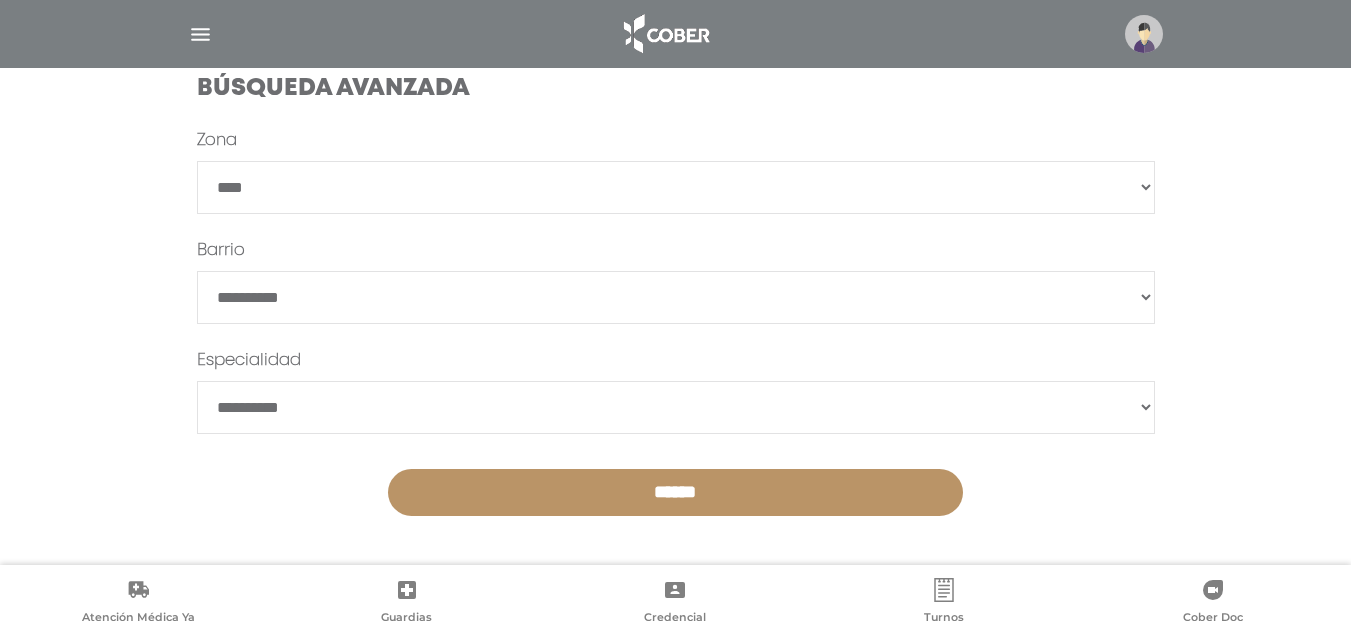 scroll, scrollTop: 618, scrollLeft: 0, axis: vertical 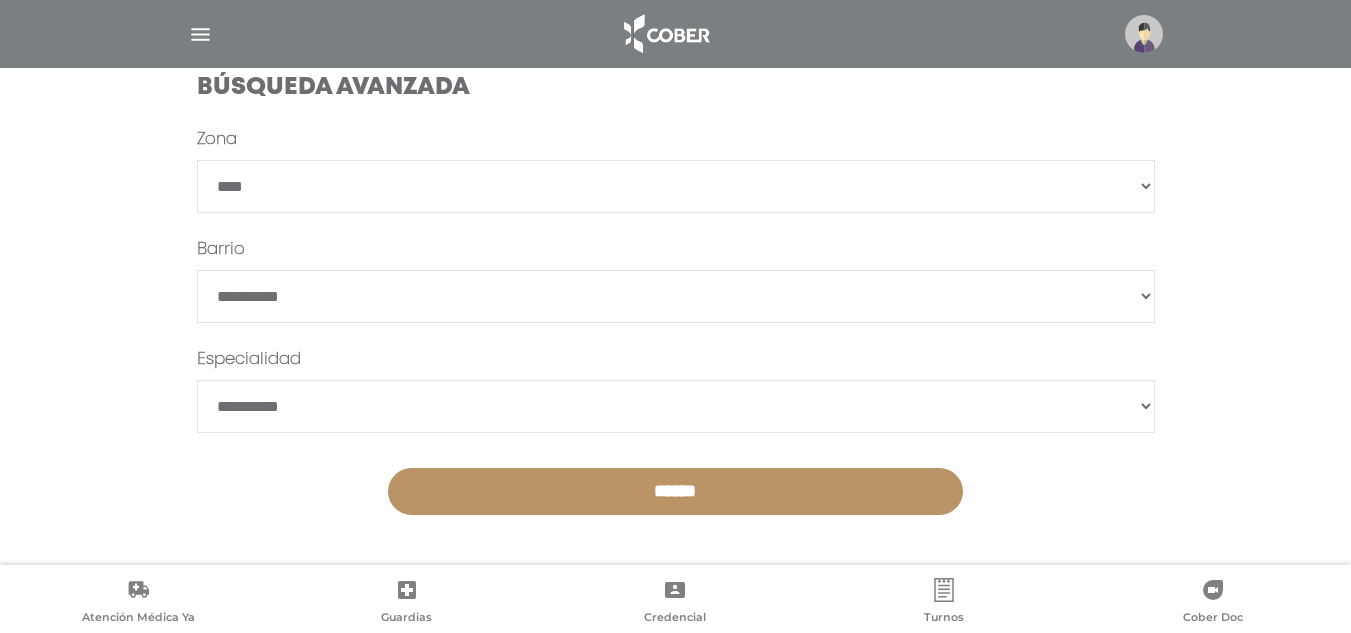 click on "******" at bounding box center [675, 491] 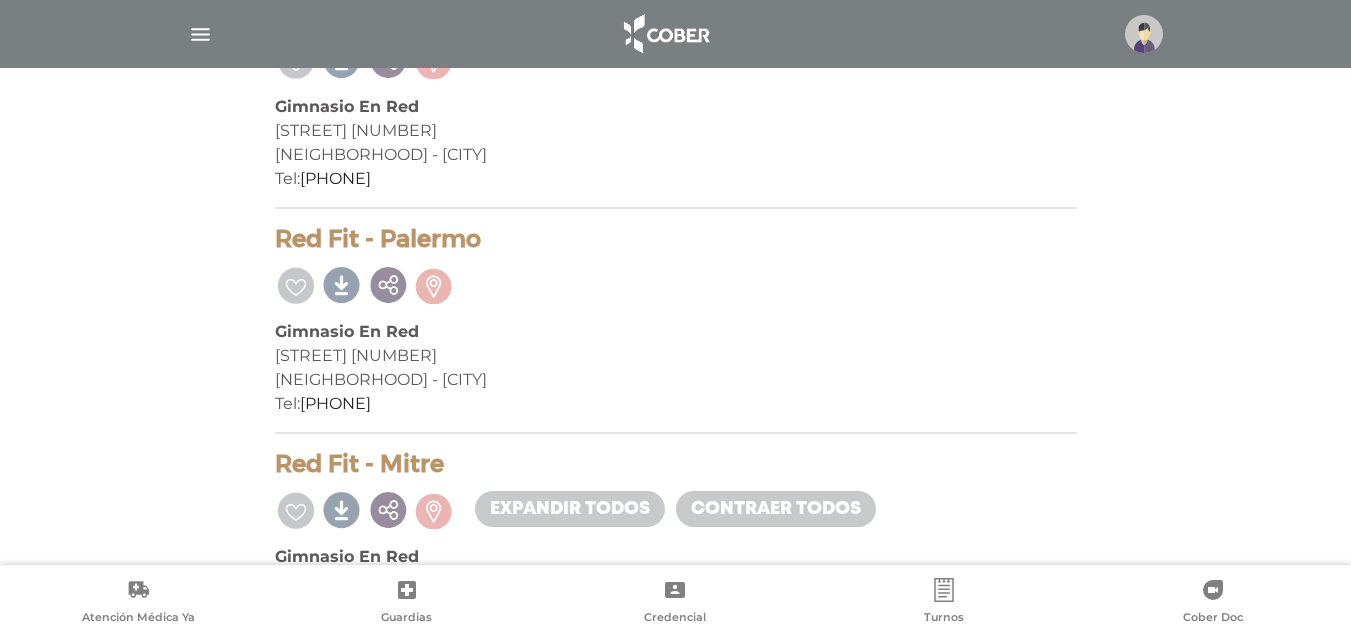 scroll, scrollTop: 655, scrollLeft: 0, axis: vertical 